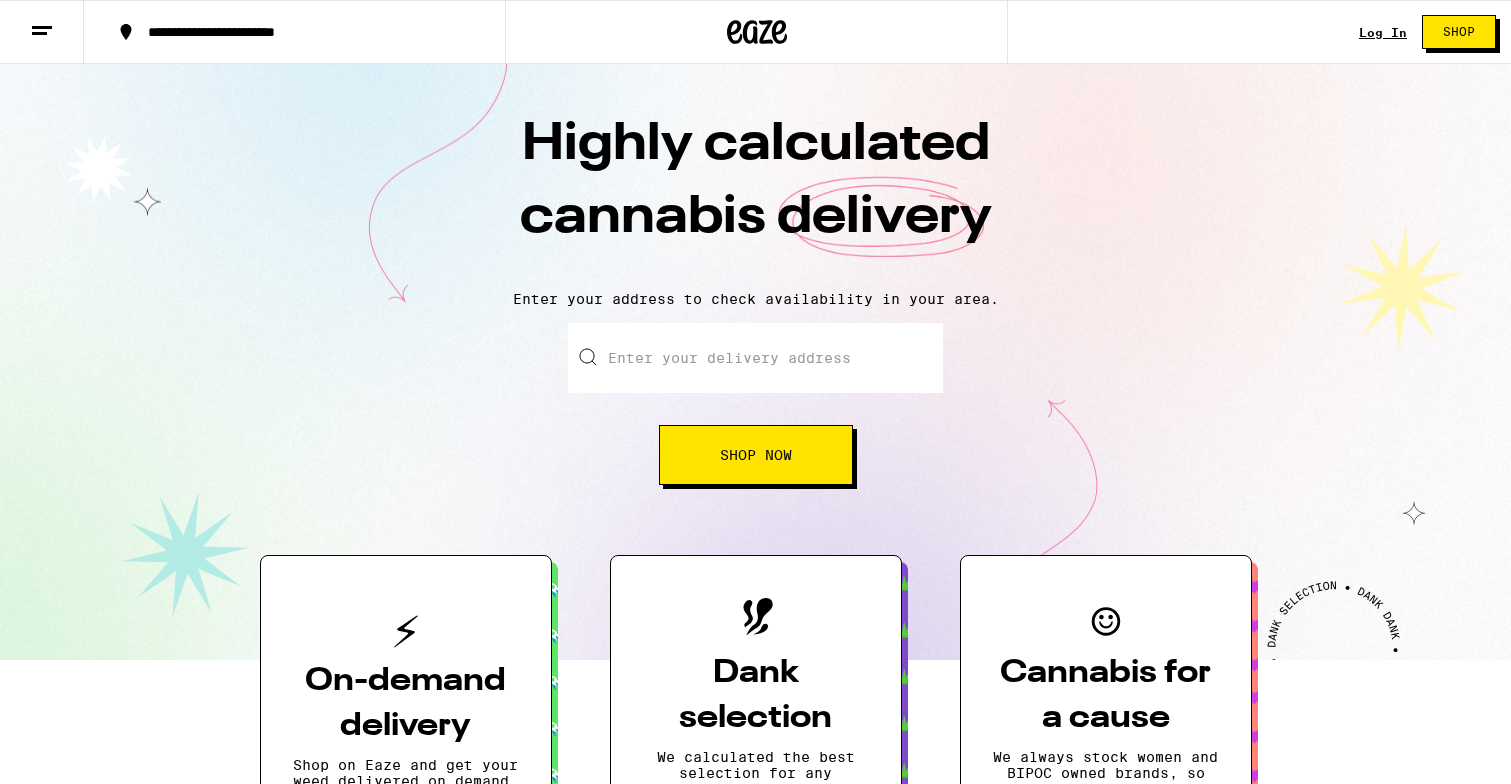 scroll, scrollTop: 0, scrollLeft: 0, axis: both 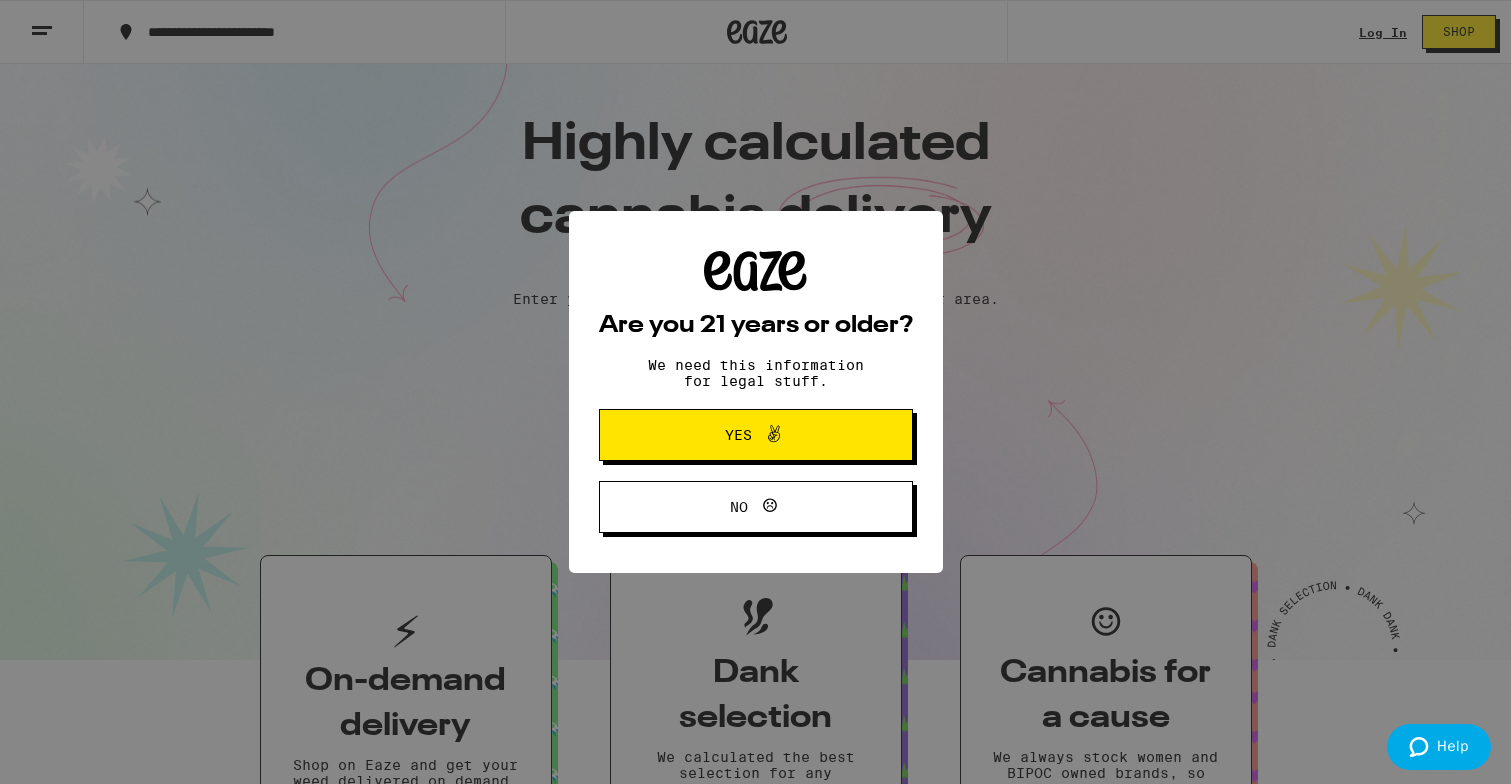 click on "Yes" at bounding box center (738, 435) 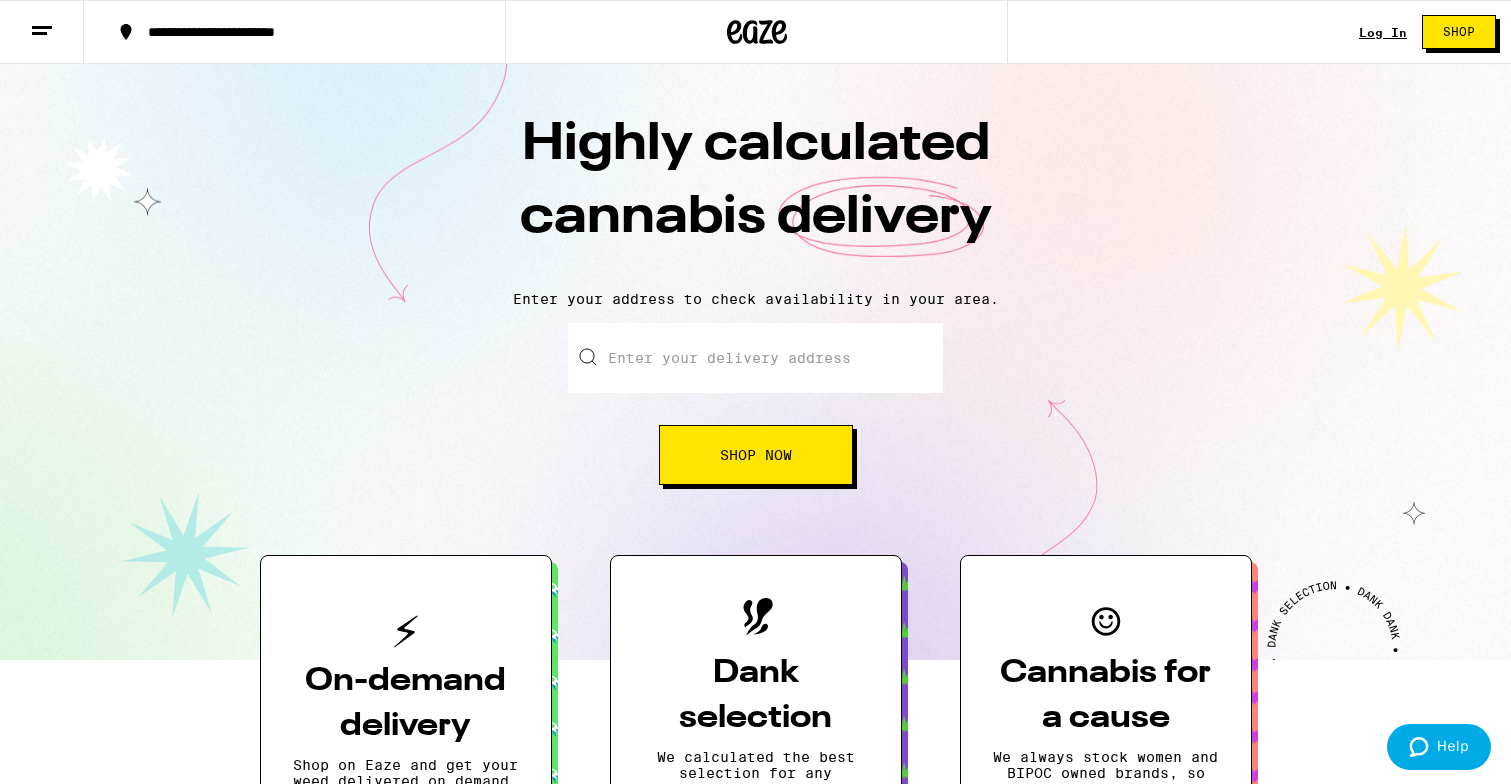 scroll, scrollTop: 0, scrollLeft: 0, axis: both 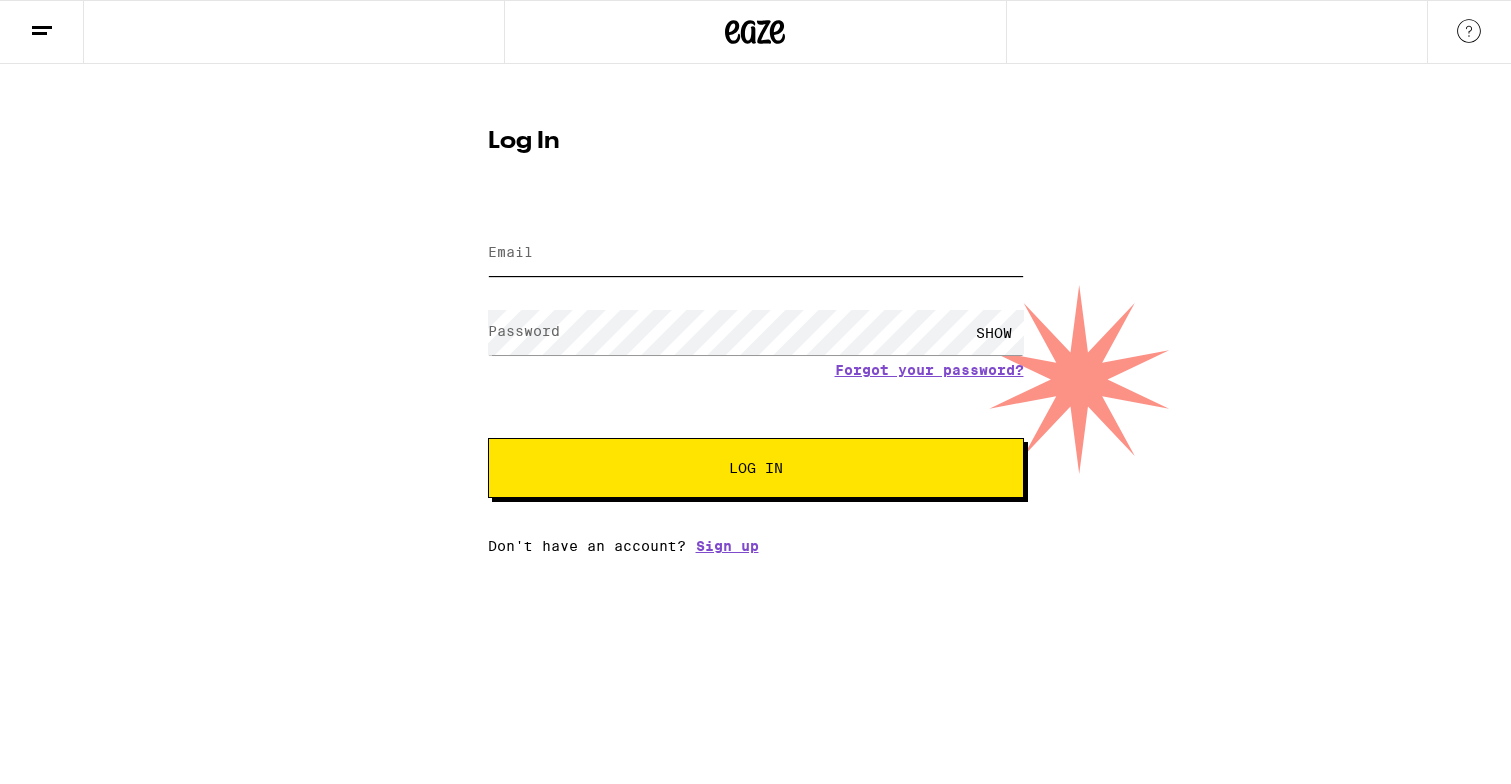 type on "e.n.kane@gmail.com" 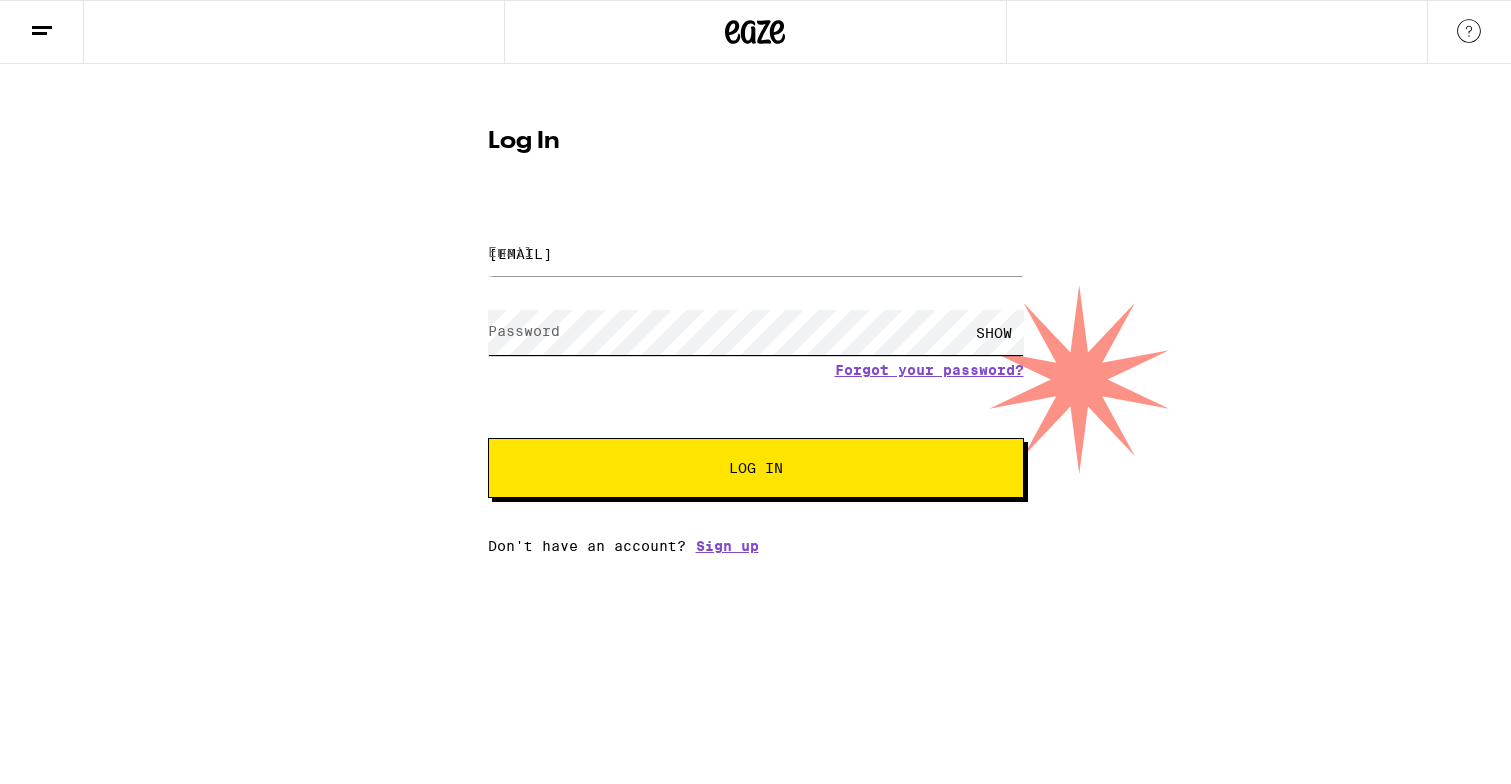 click on "Log In" at bounding box center (756, 468) 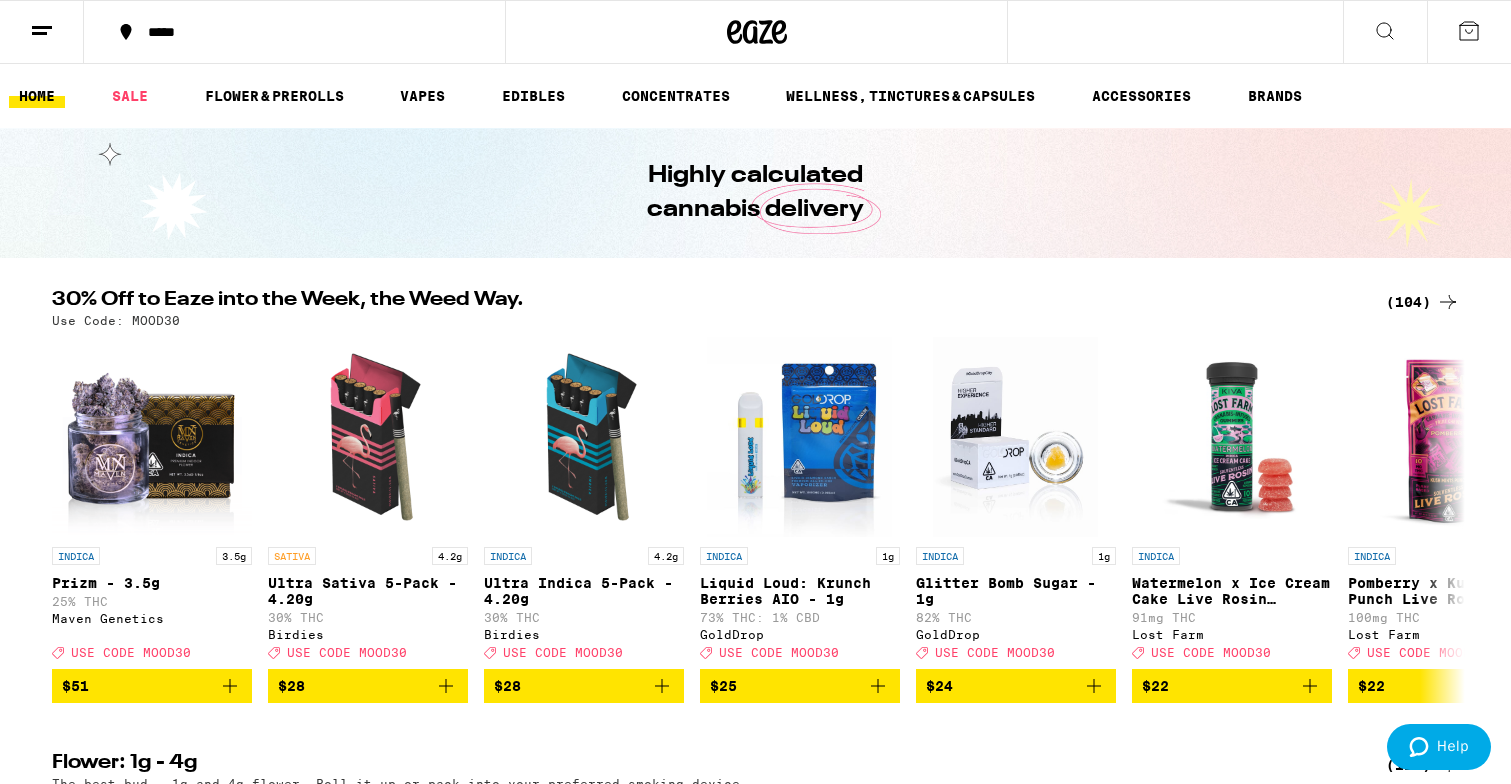 click 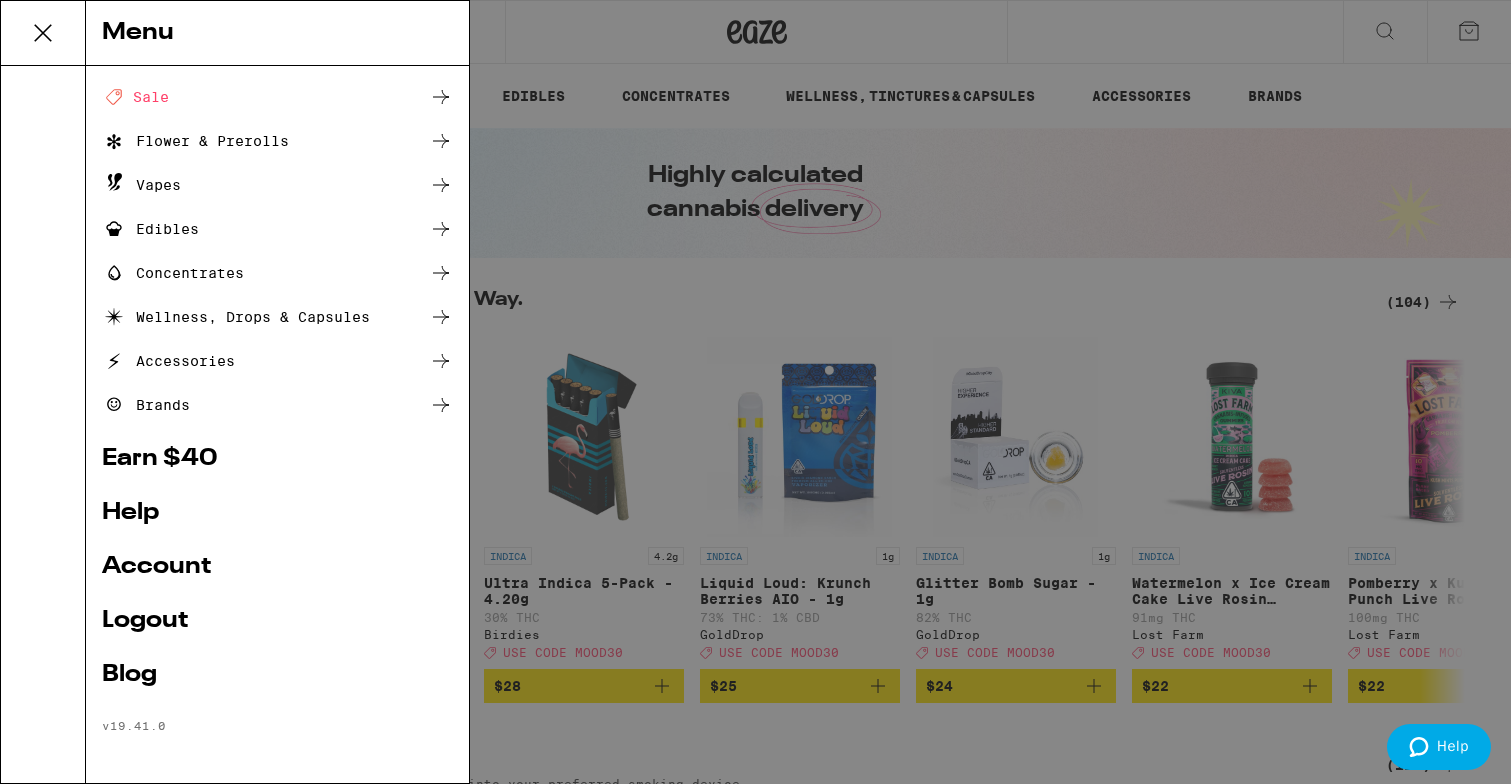 scroll, scrollTop: 81, scrollLeft: 0, axis: vertical 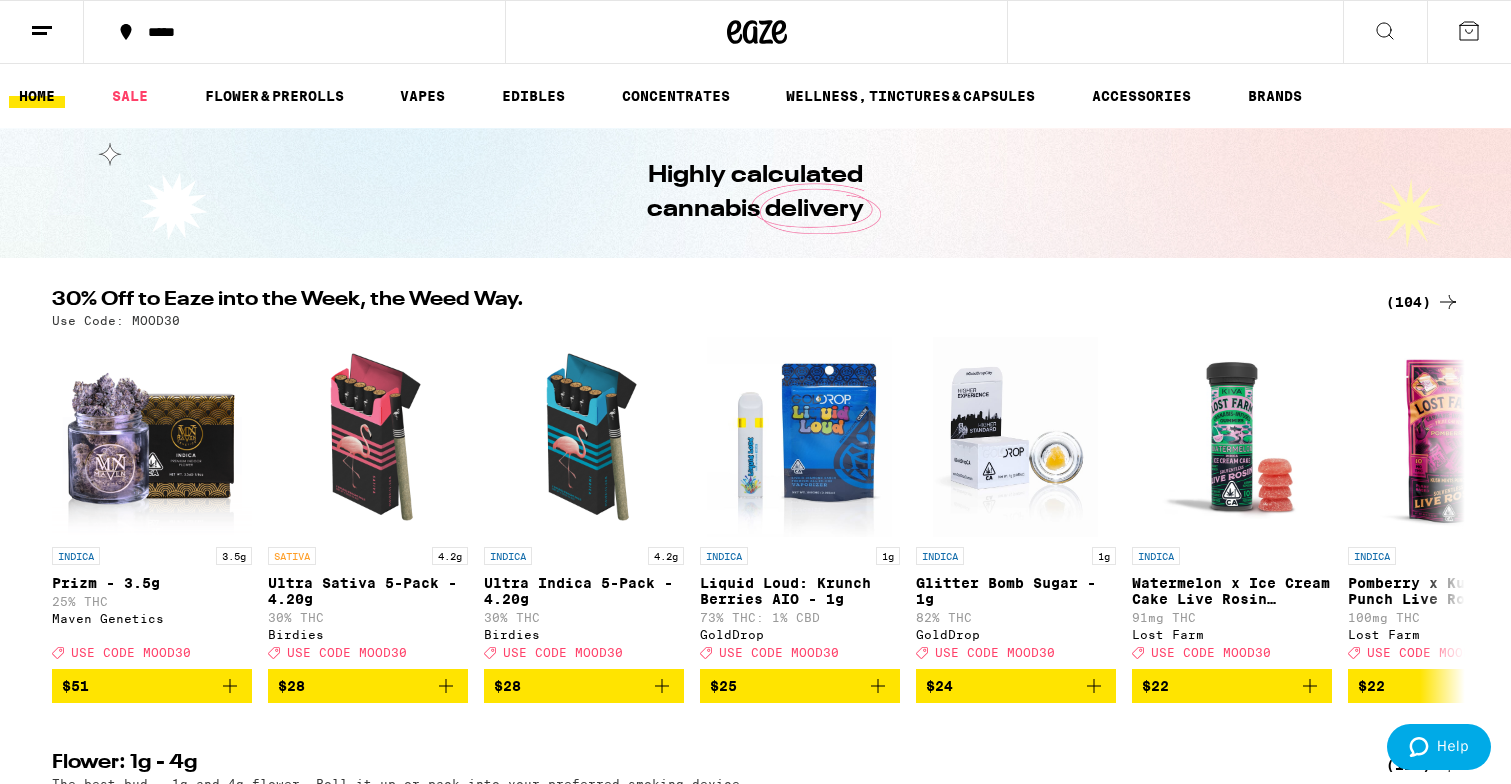 click 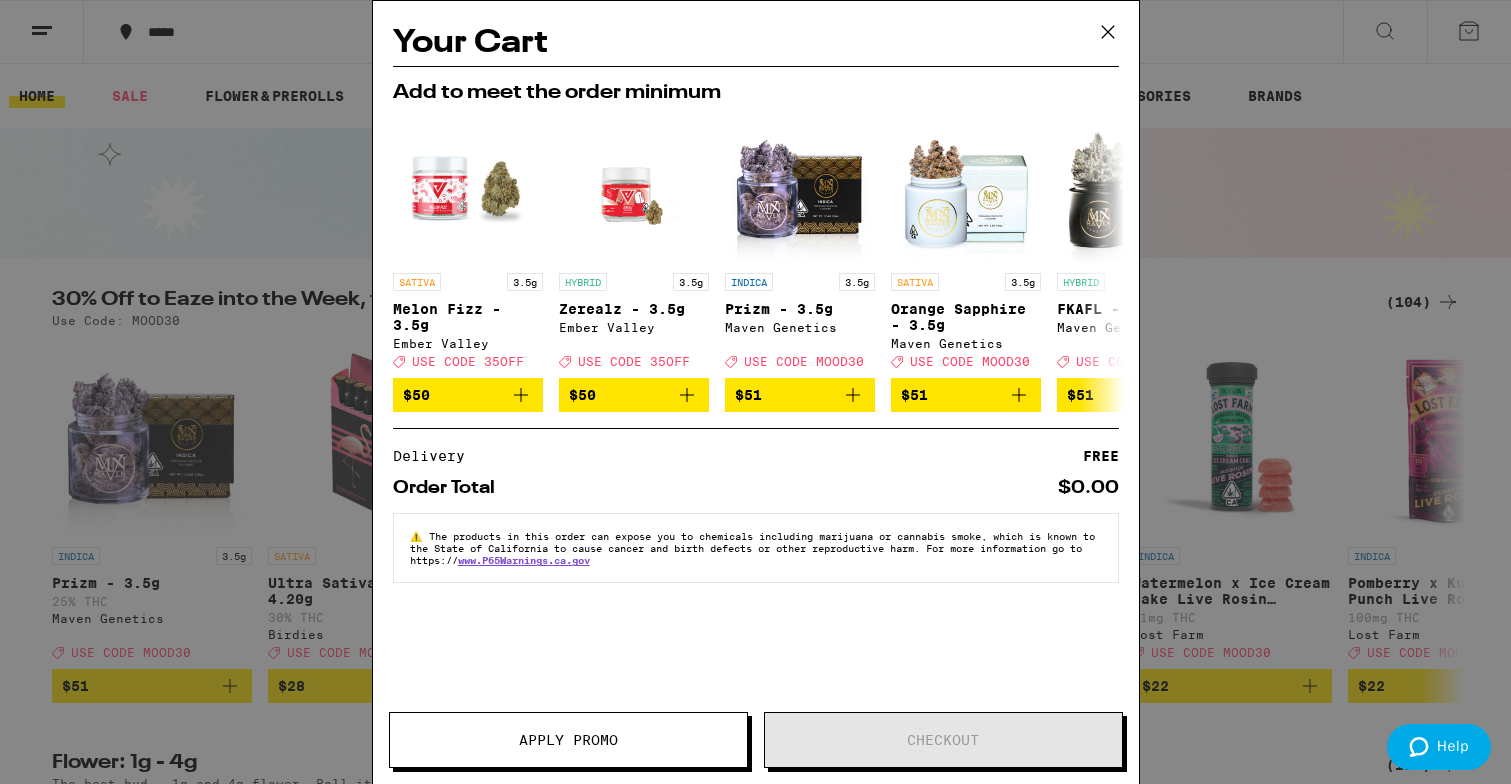 click 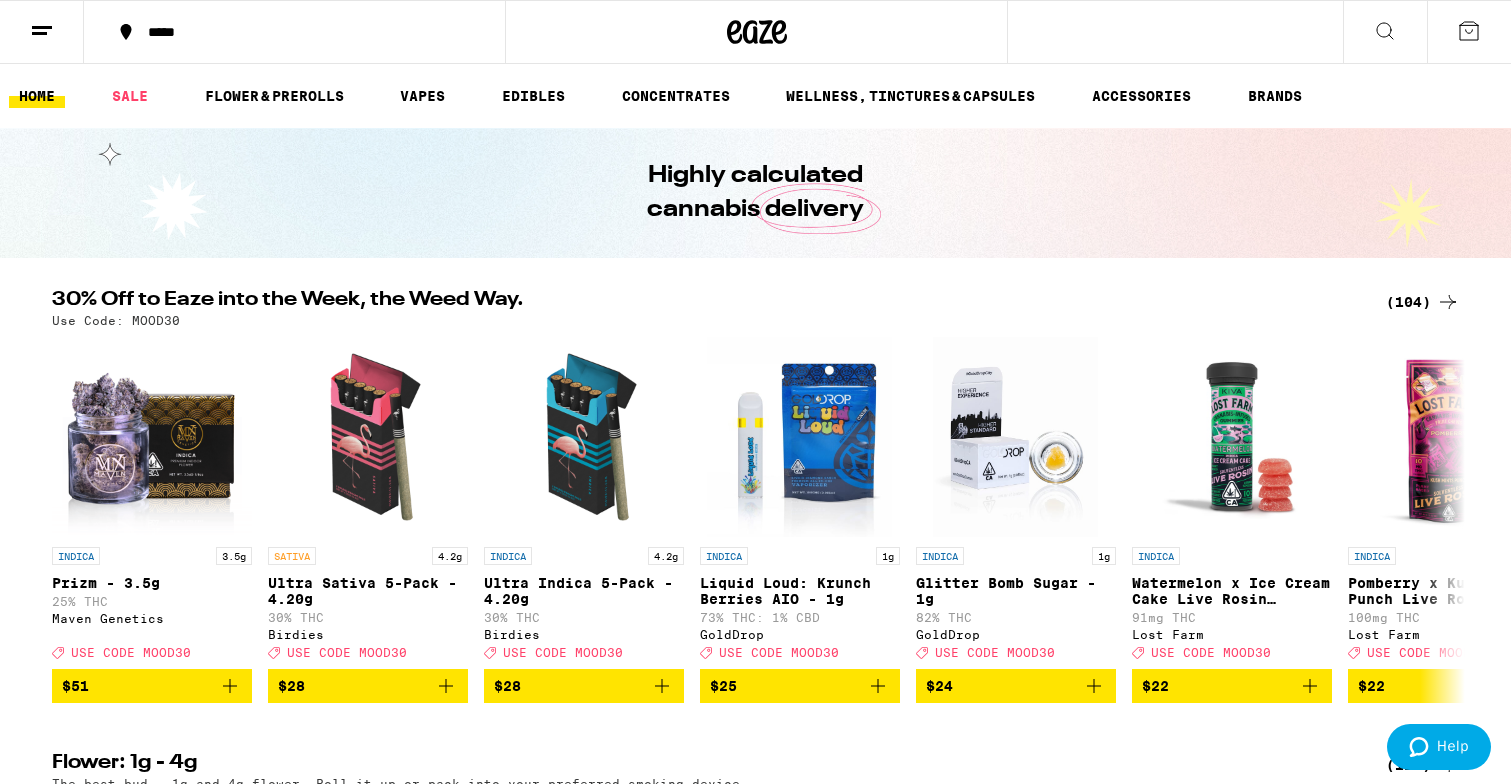 scroll, scrollTop: 0, scrollLeft: 0, axis: both 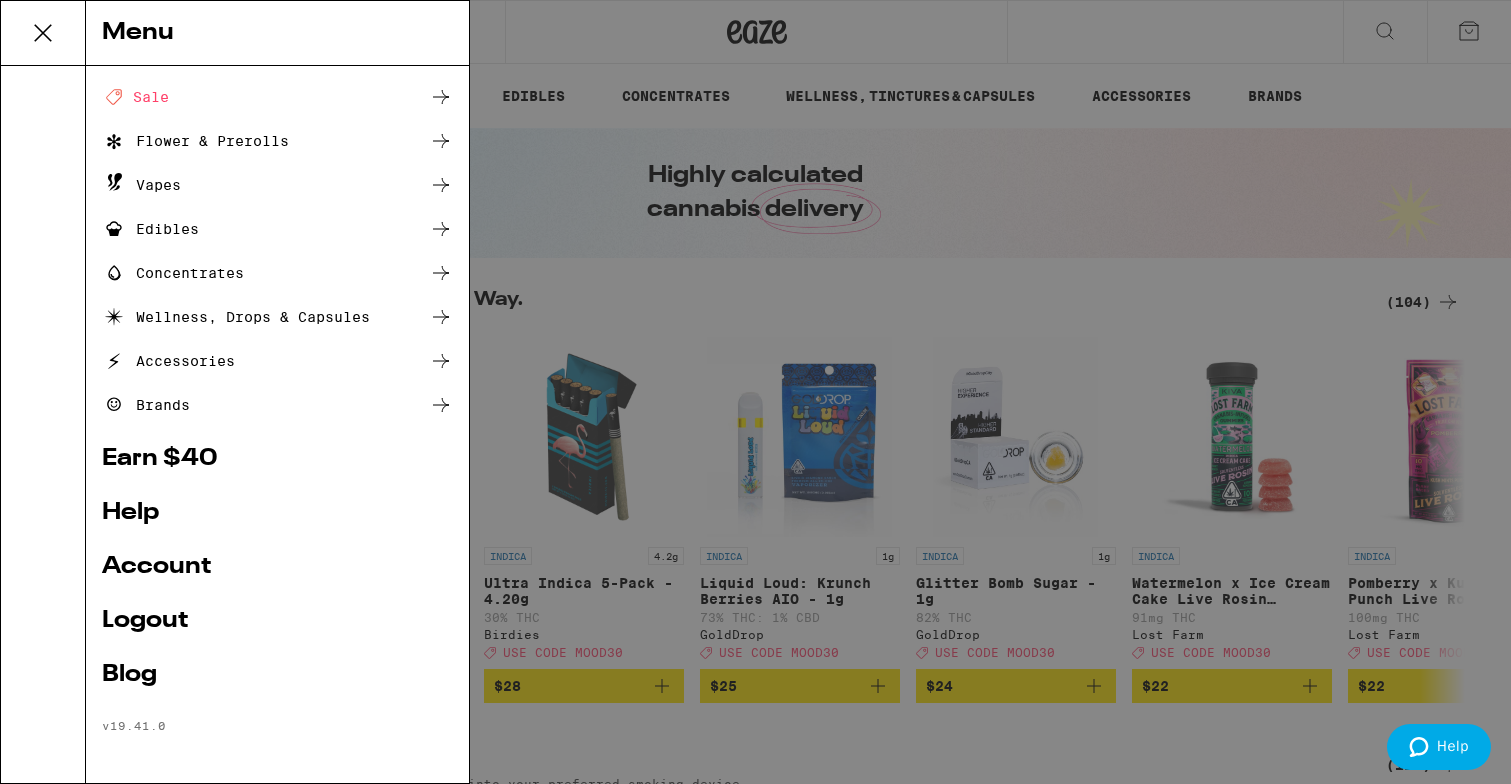 click on "Help" at bounding box center (277, 513) 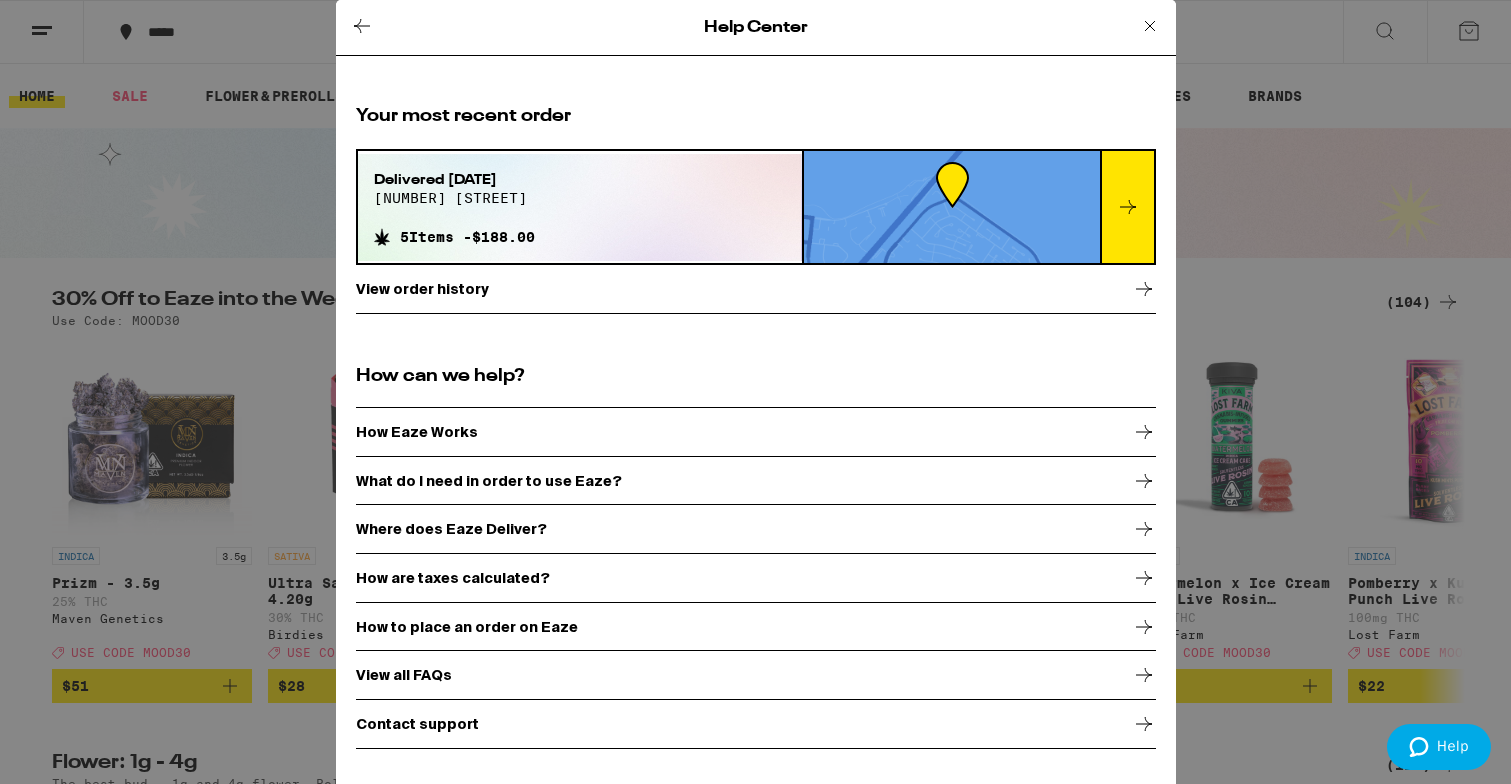 scroll, scrollTop: 14, scrollLeft: 0, axis: vertical 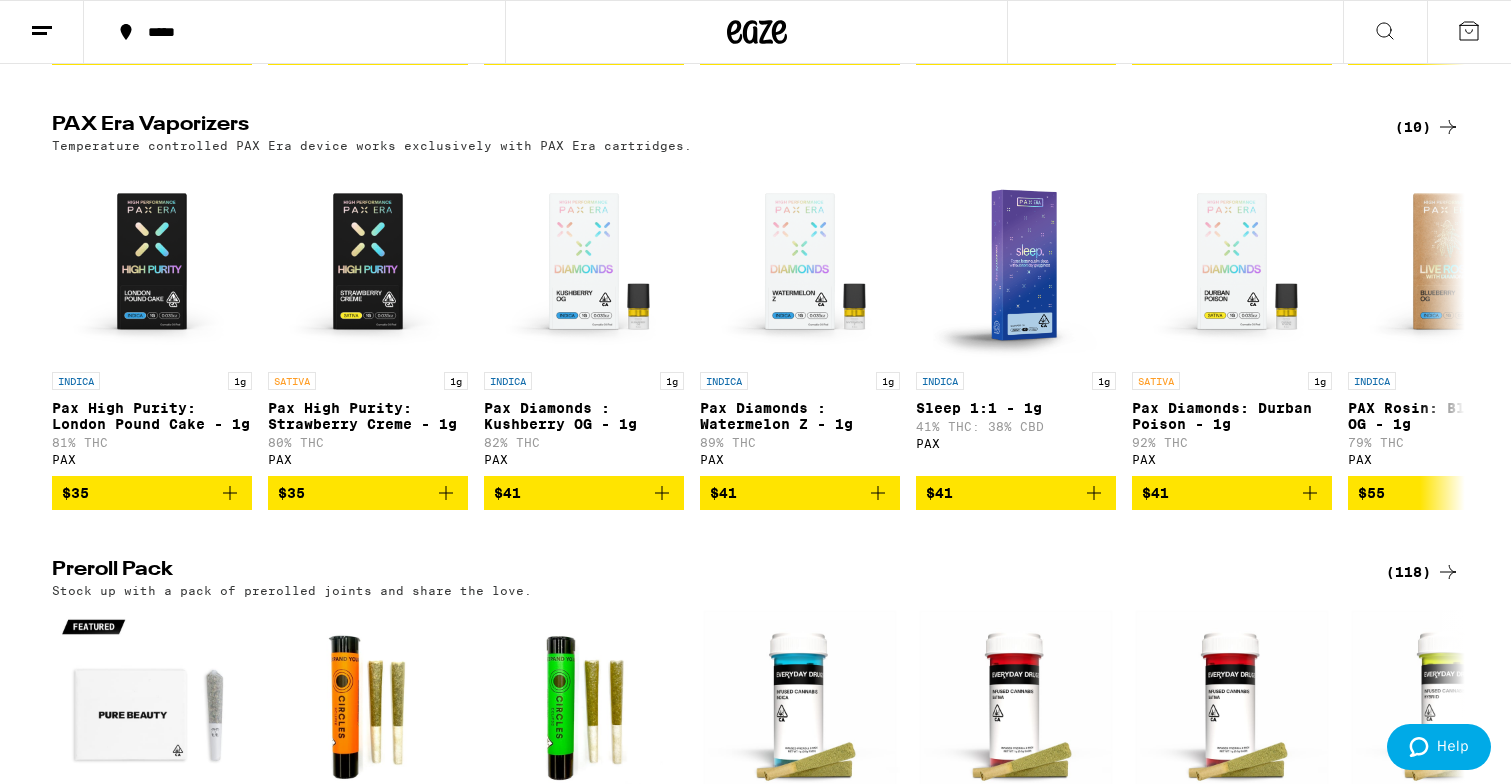 click on "(10)" at bounding box center (1427, 127) 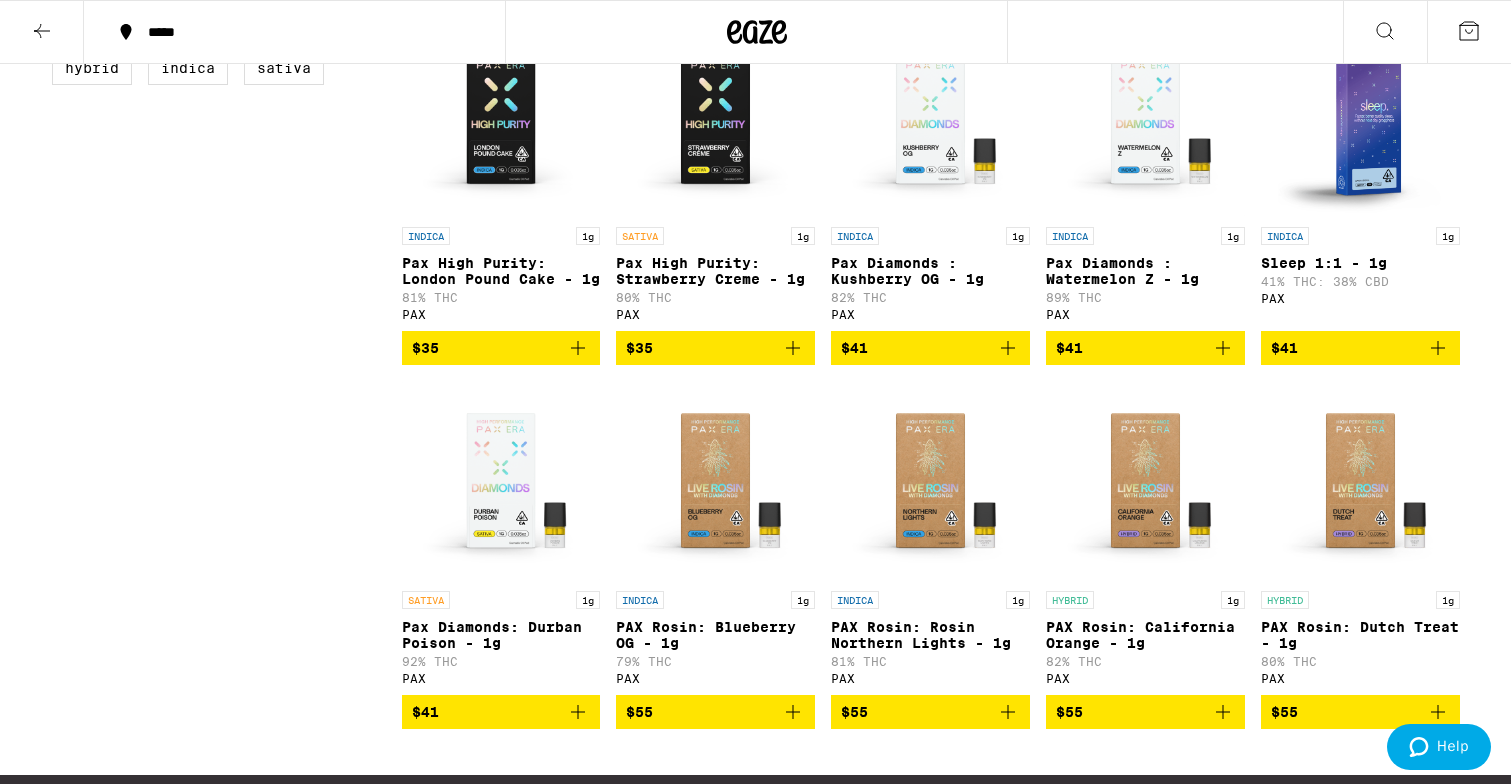 scroll, scrollTop: 194, scrollLeft: 0, axis: vertical 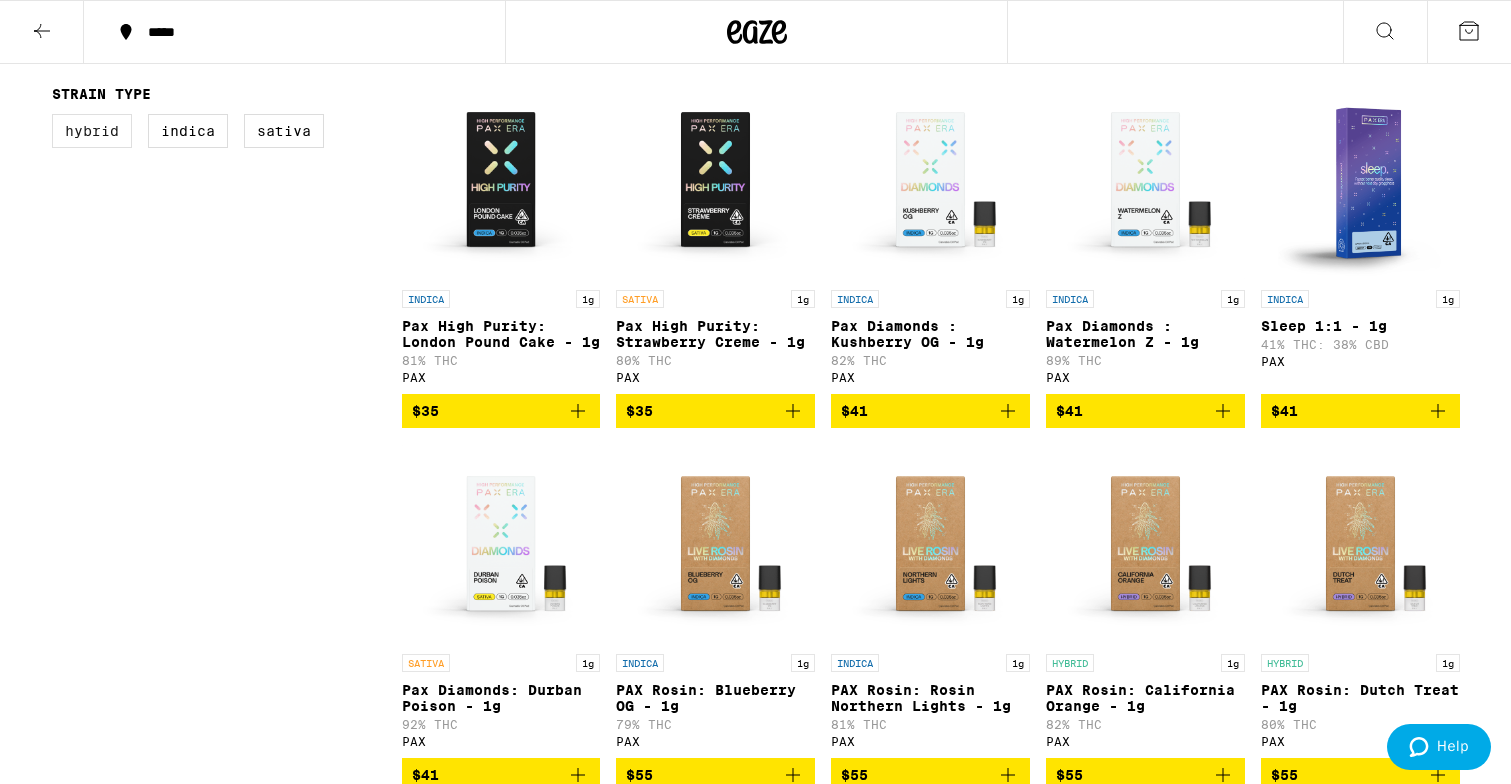 click on "Hybrid" at bounding box center [92, 131] 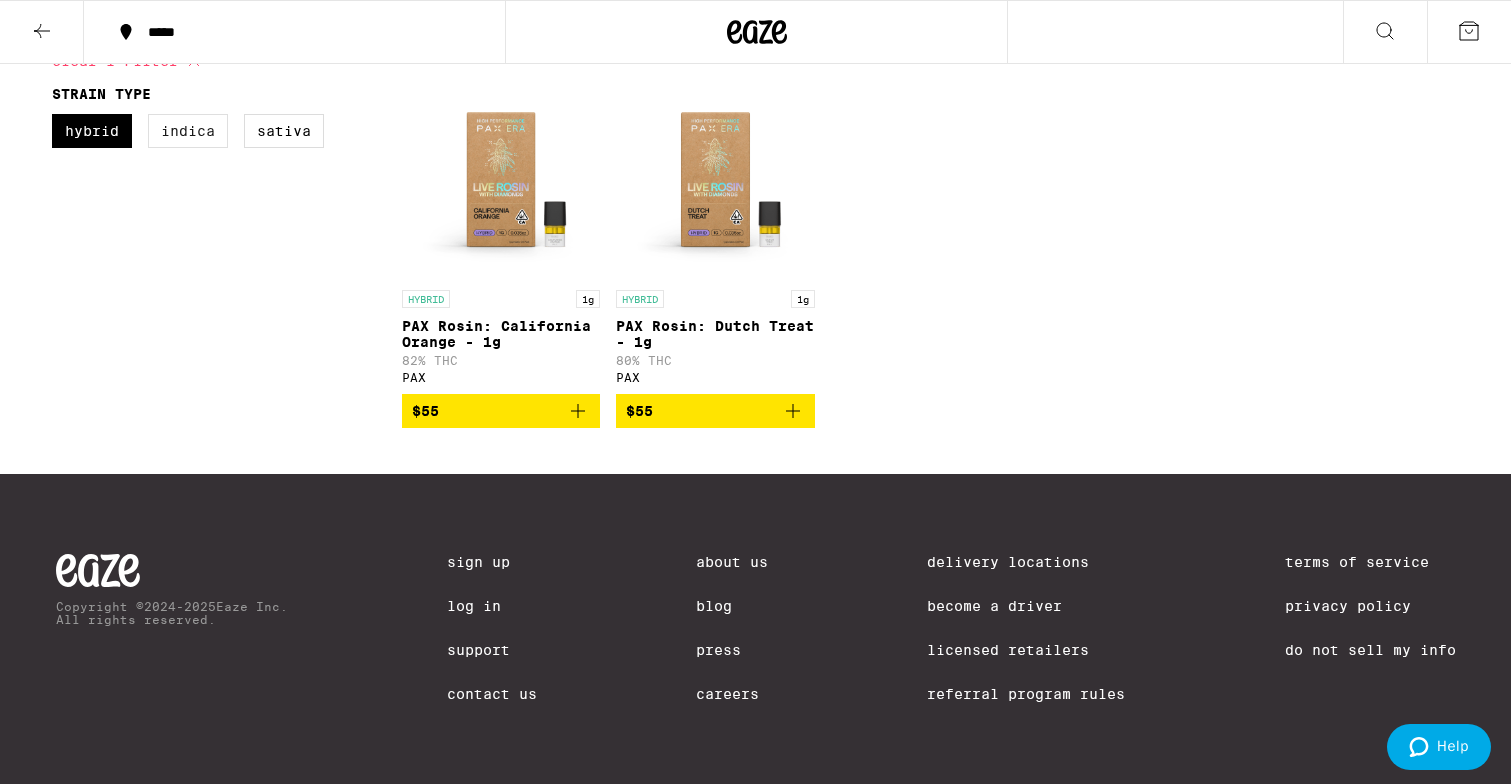 click on "Indica" at bounding box center [188, 131] 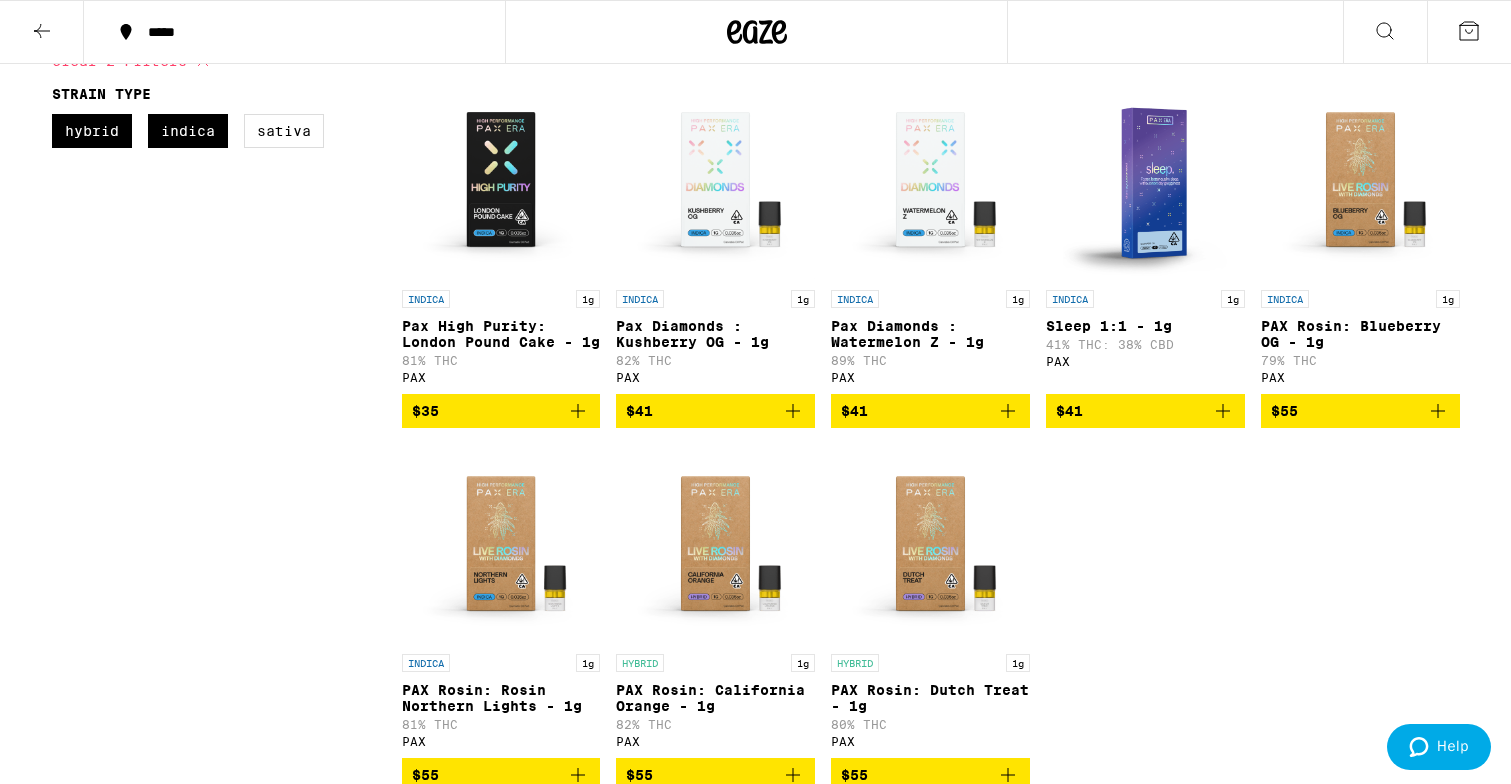 click at bounding box center (1145, 180) 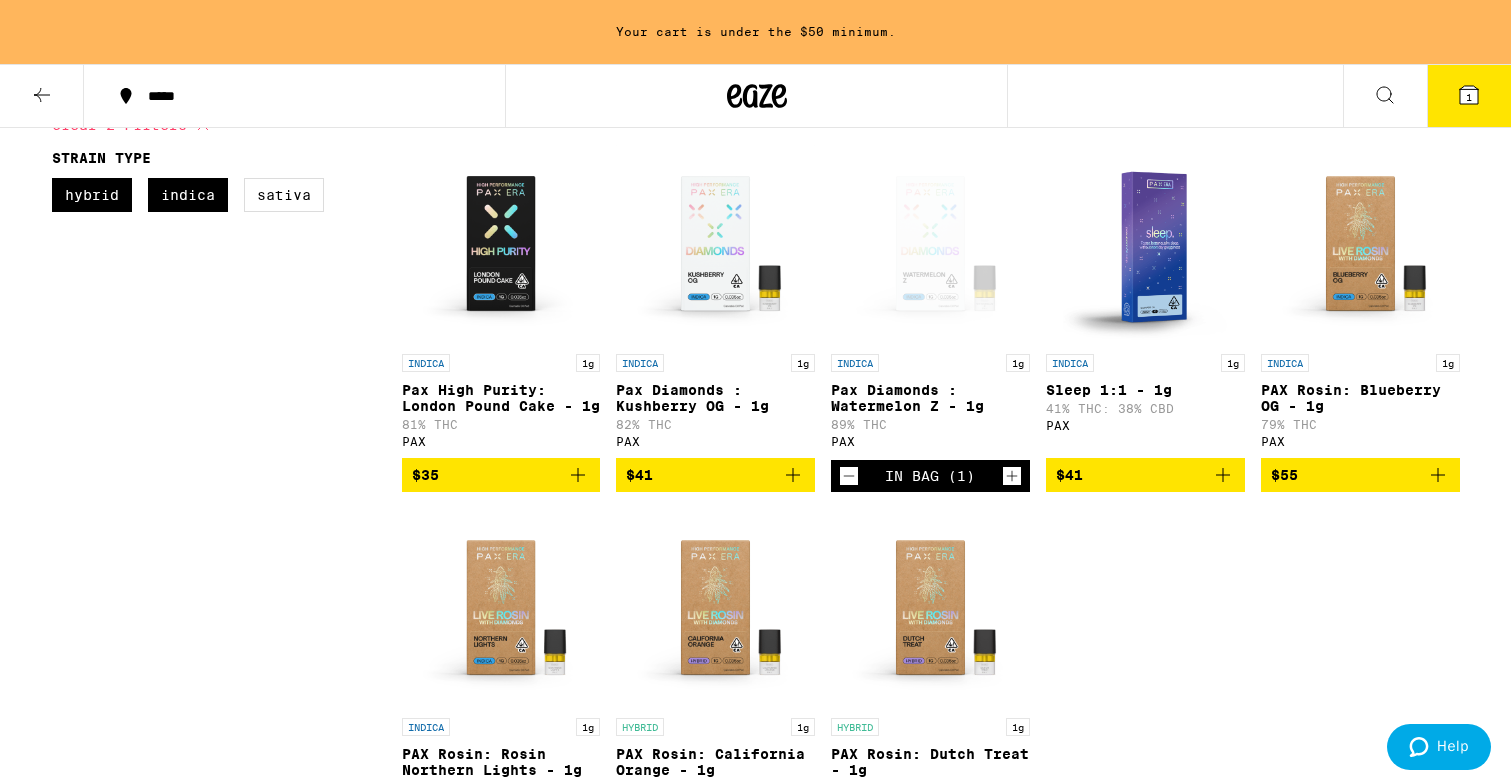 click 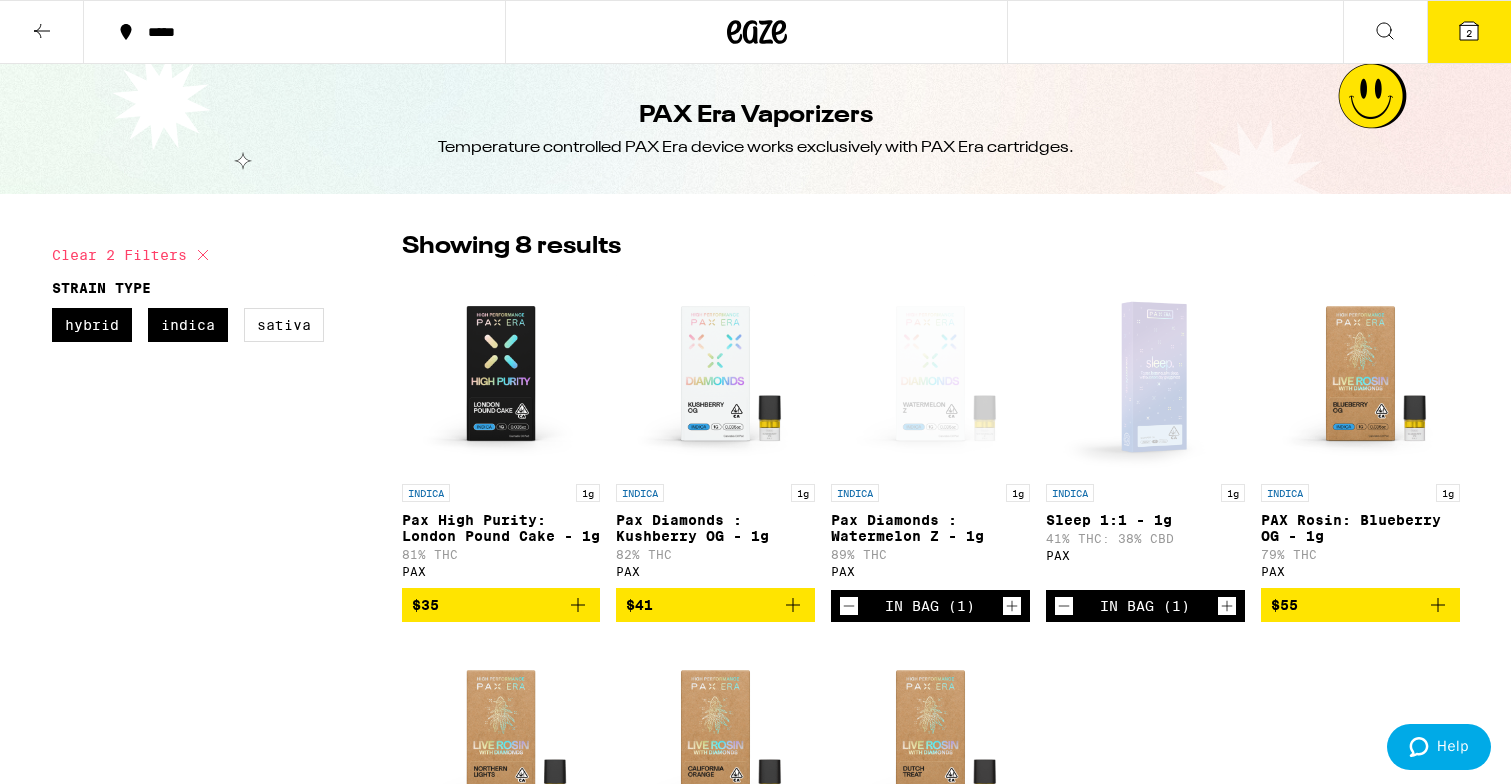 scroll, scrollTop: 0, scrollLeft: 0, axis: both 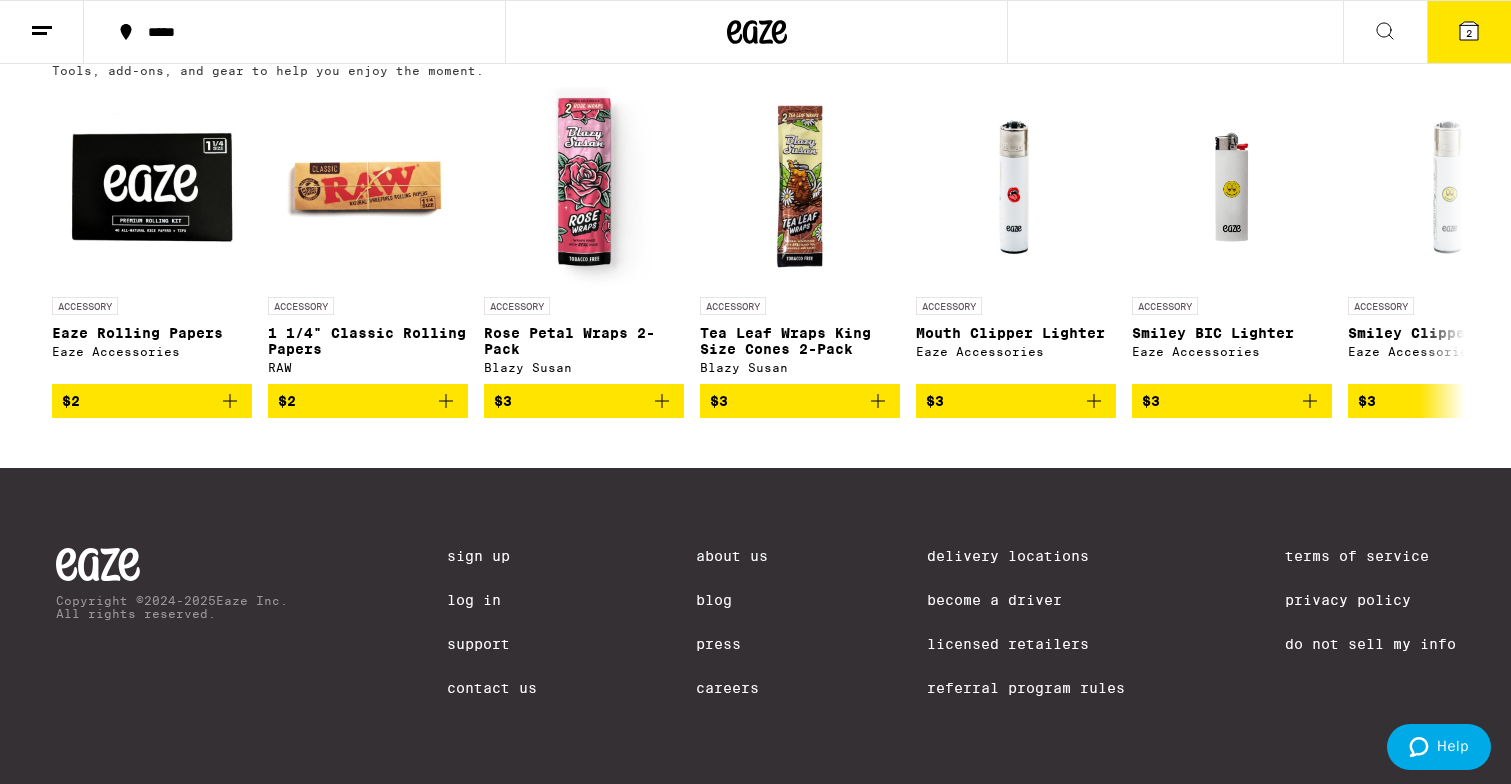 click on "2" at bounding box center (1469, 32) 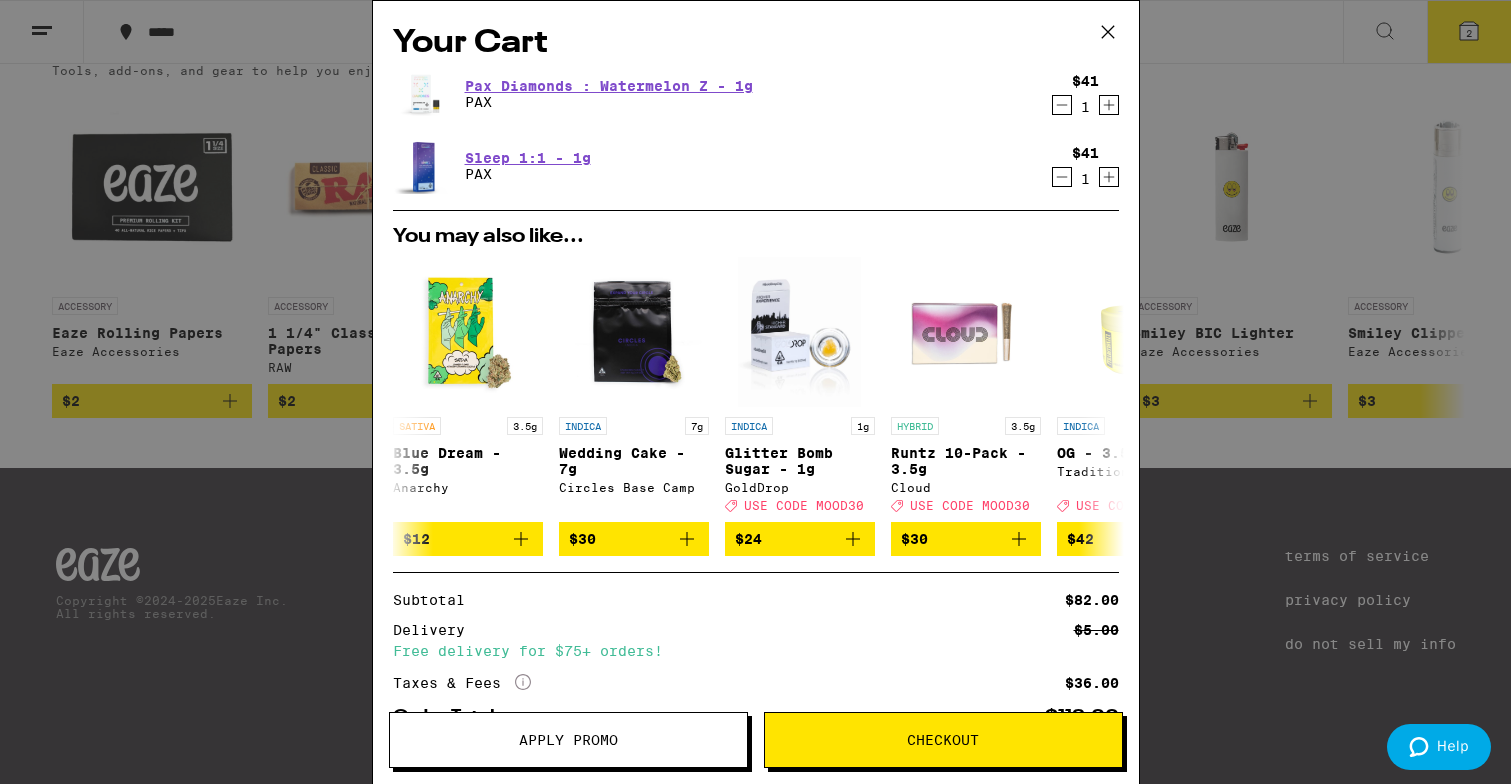 click on "Checkout" at bounding box center [943, 740] 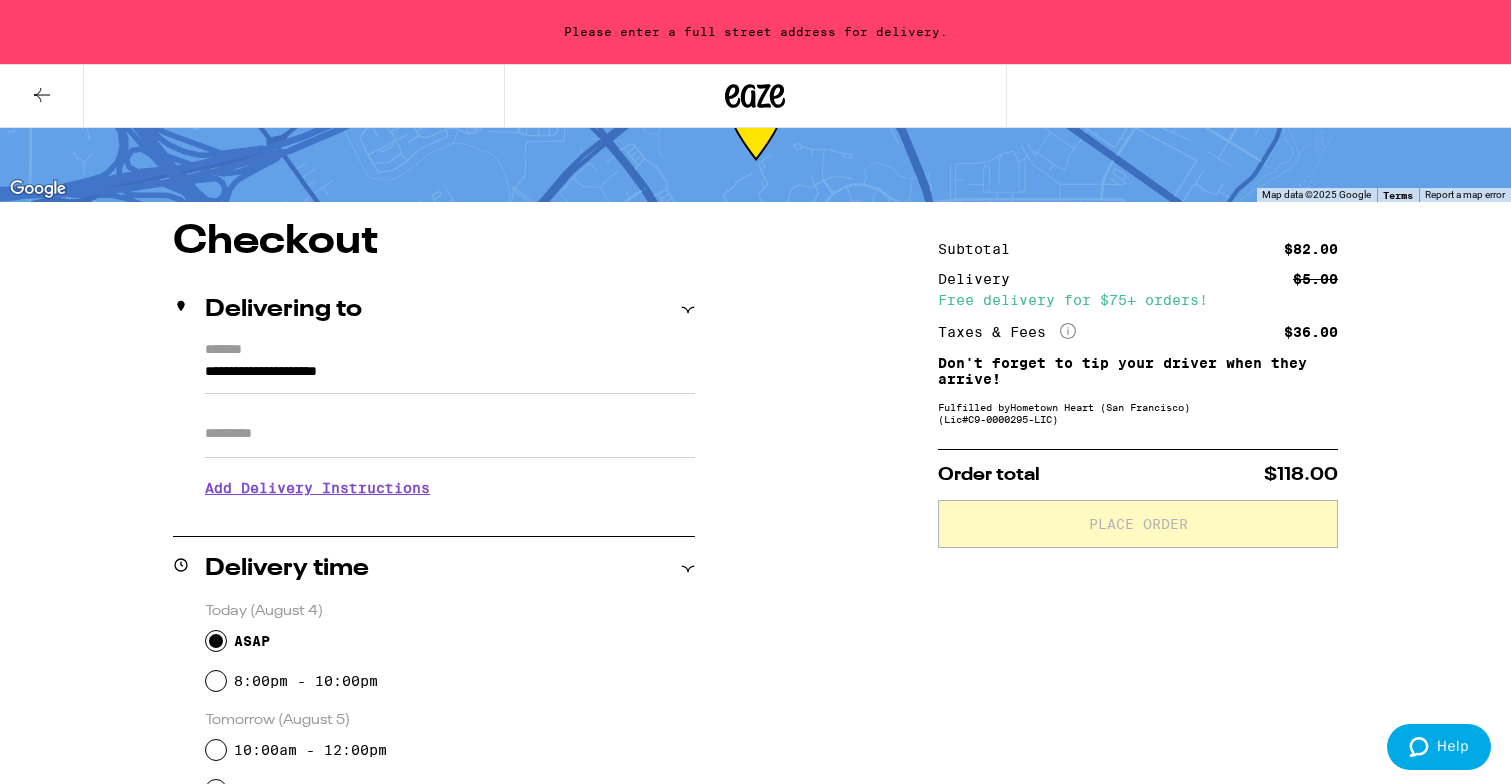scroll, scrollTop: 60, scrollLeft: 0, axis: vertical 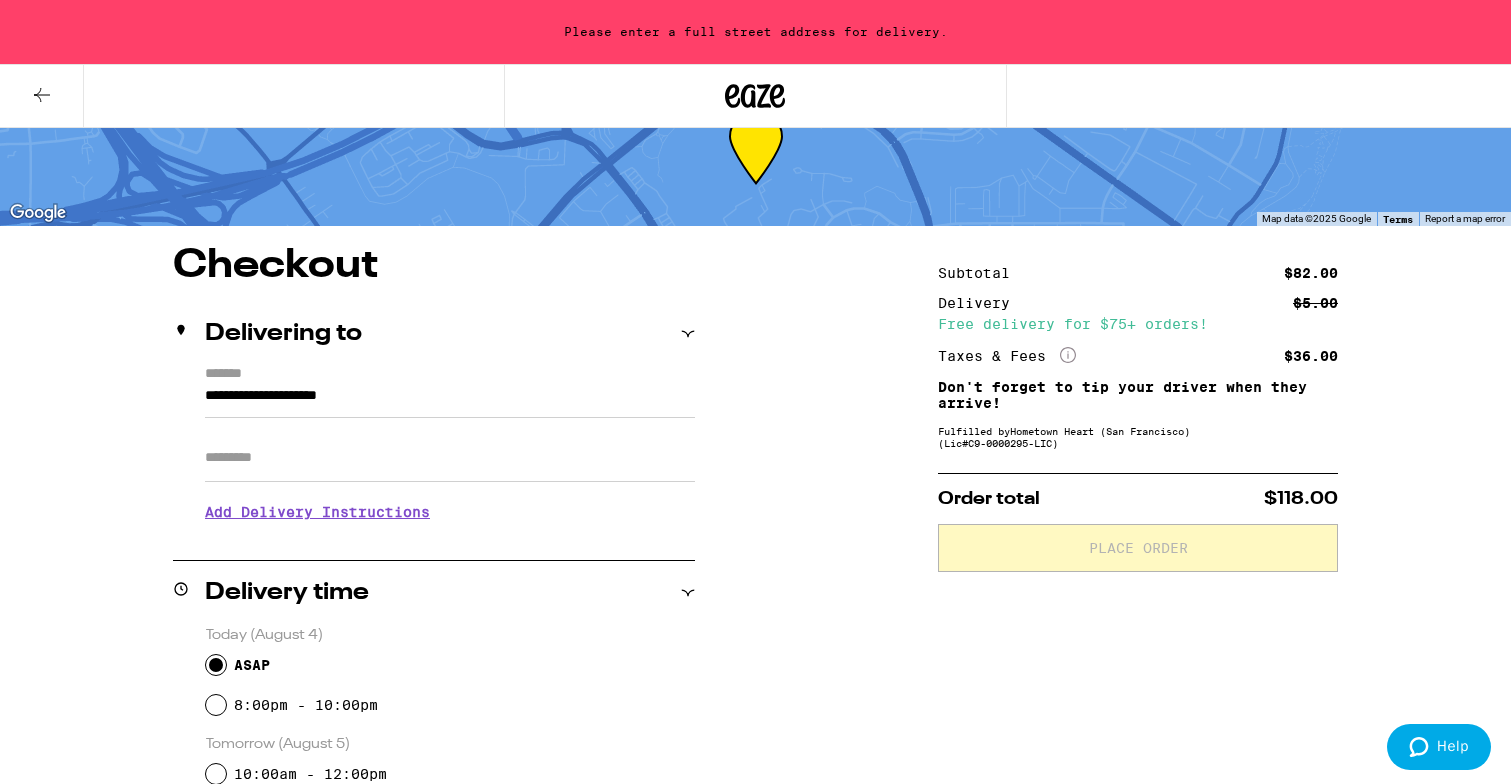 click on "**********" at bounding box center (450, 401) 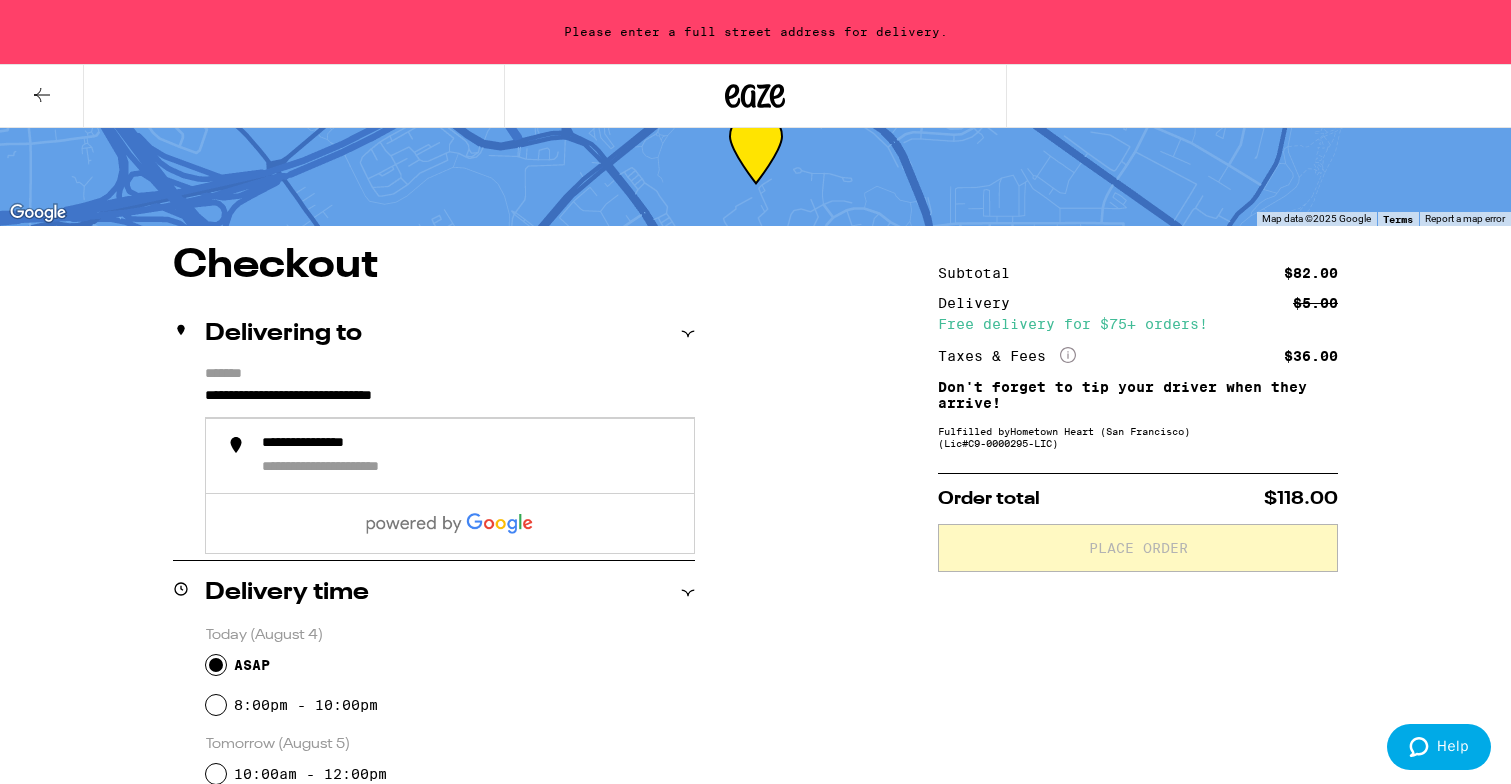 click on "**********" at bounding box center (450, 401) 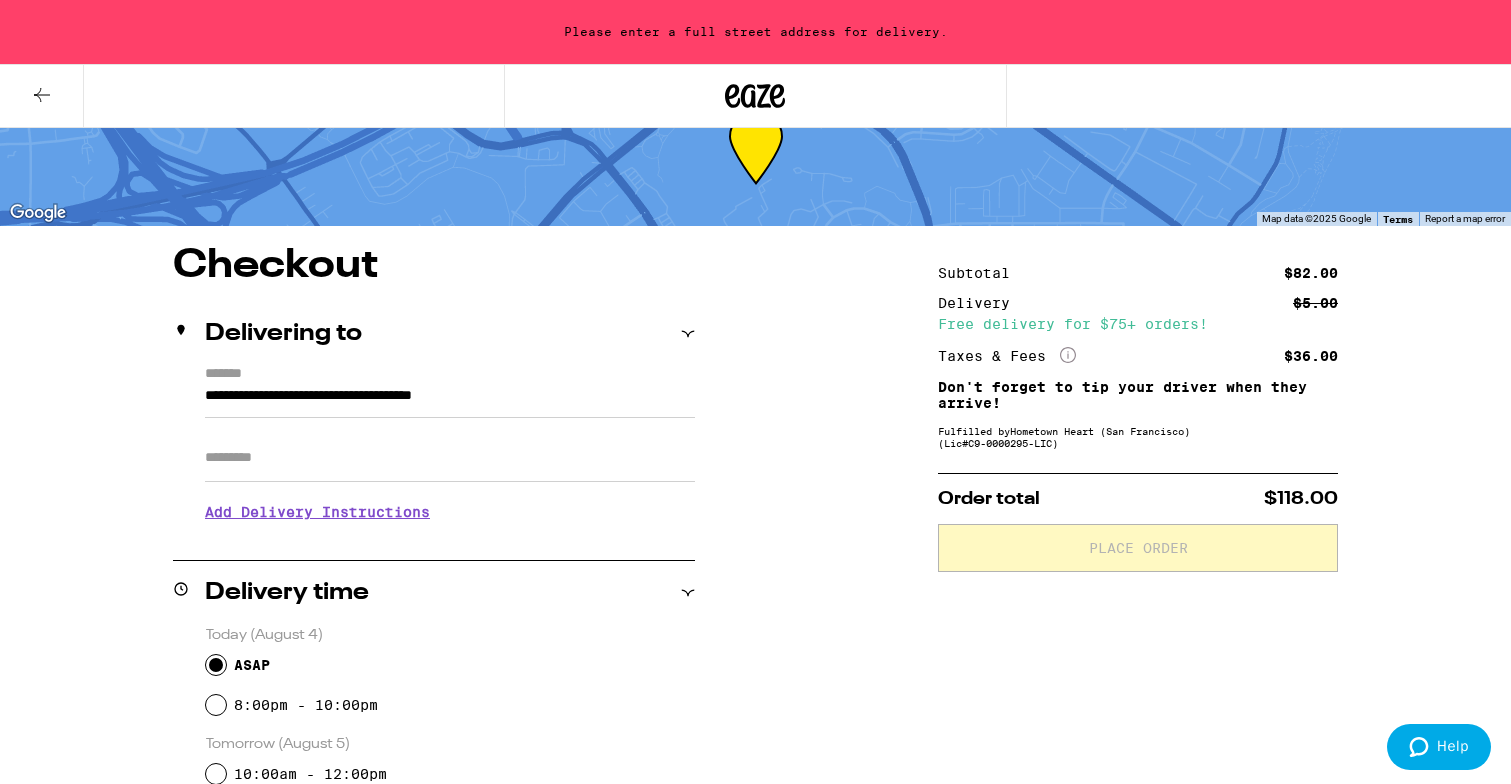 type on "**********" 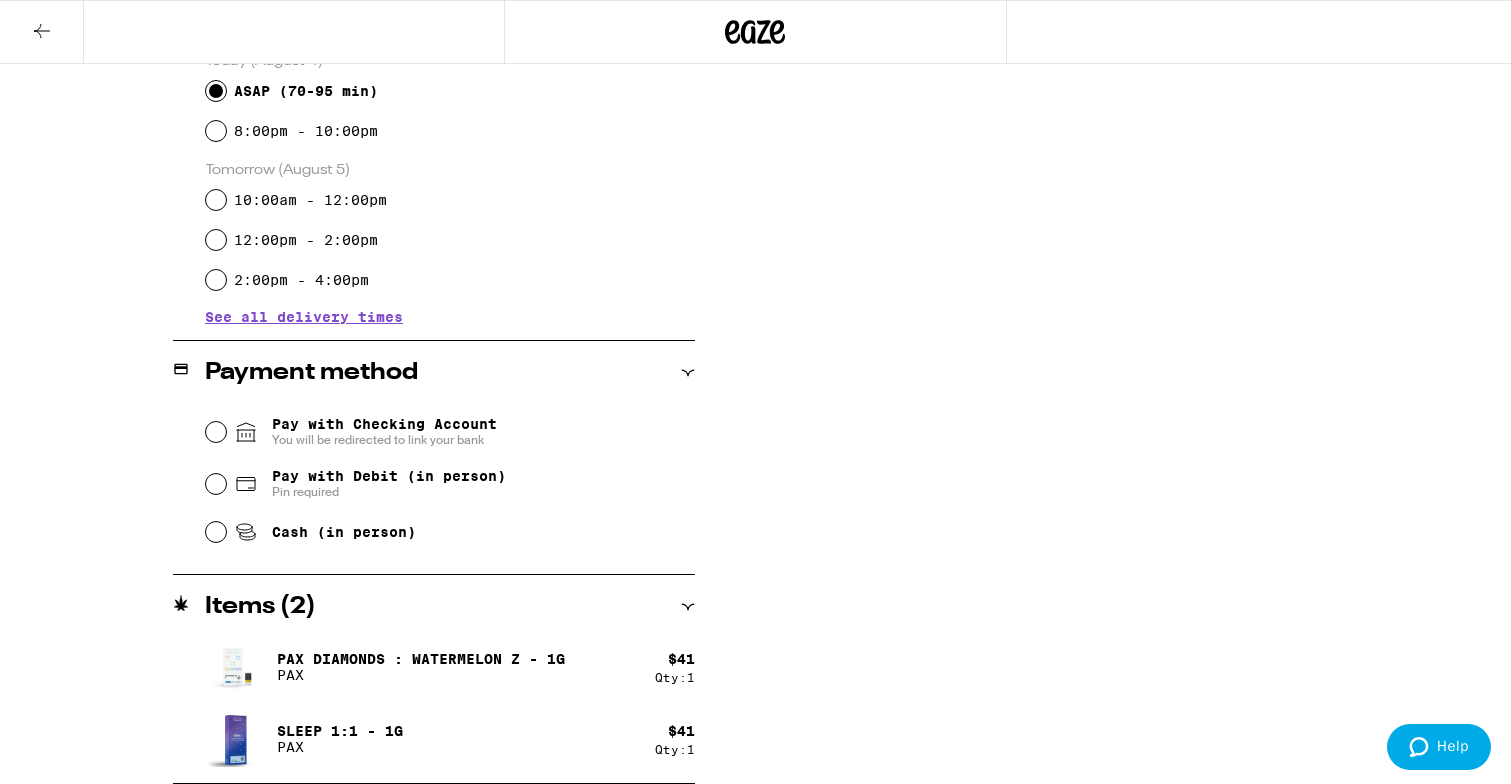 scroll, scrollTop: 570, scrollLeft: 0, axis: vertical 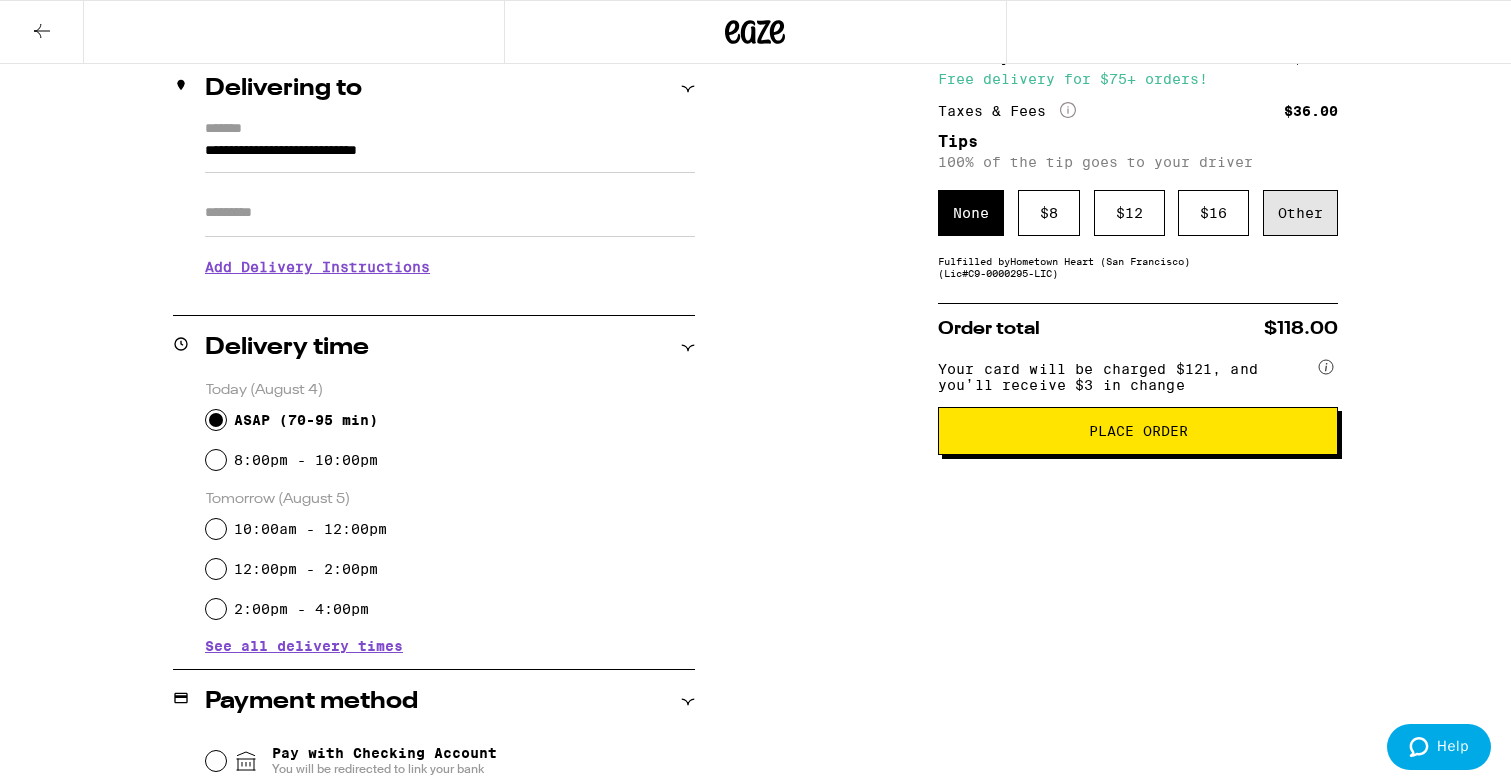 click on "Other" at bounding box center [1300, 213] 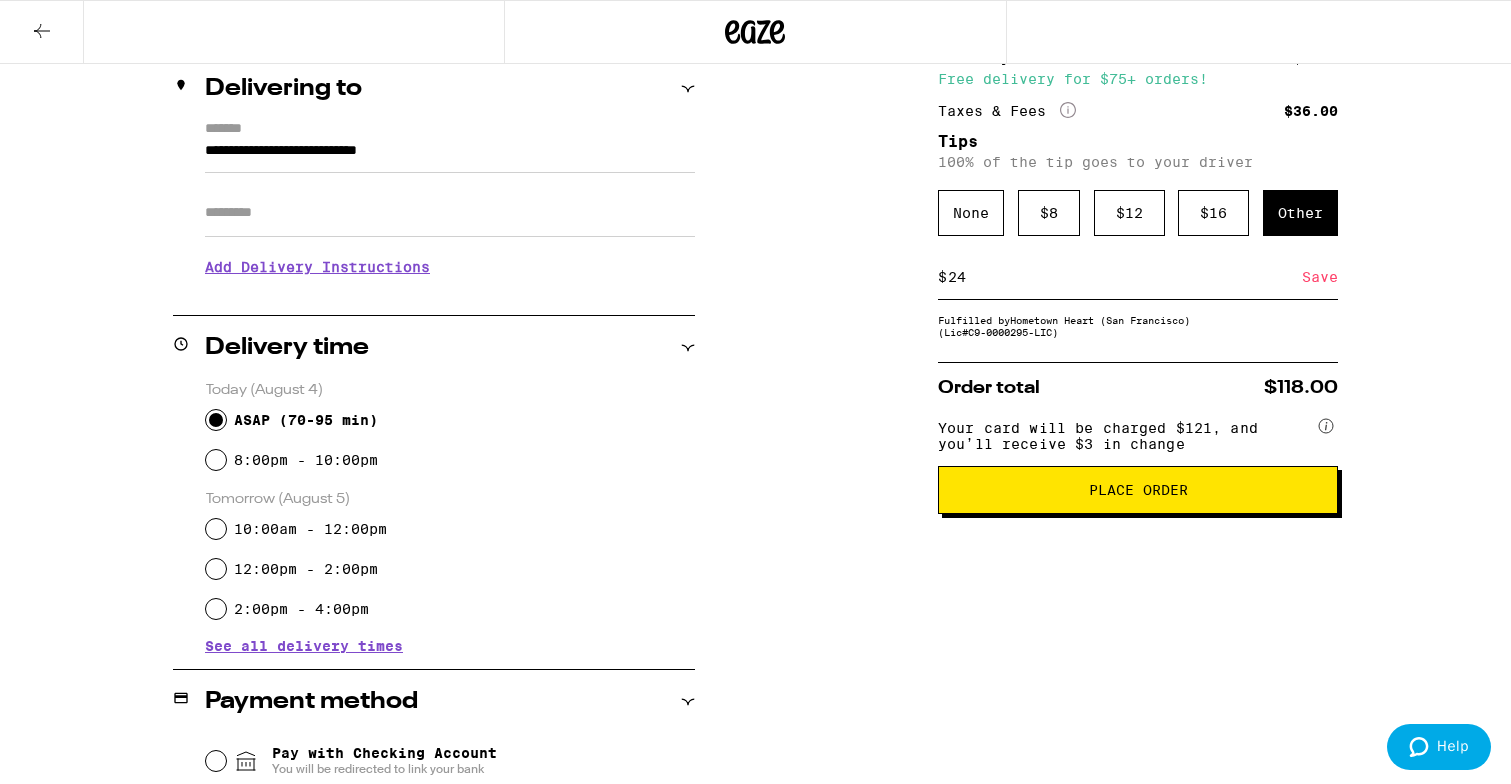 type on "24" 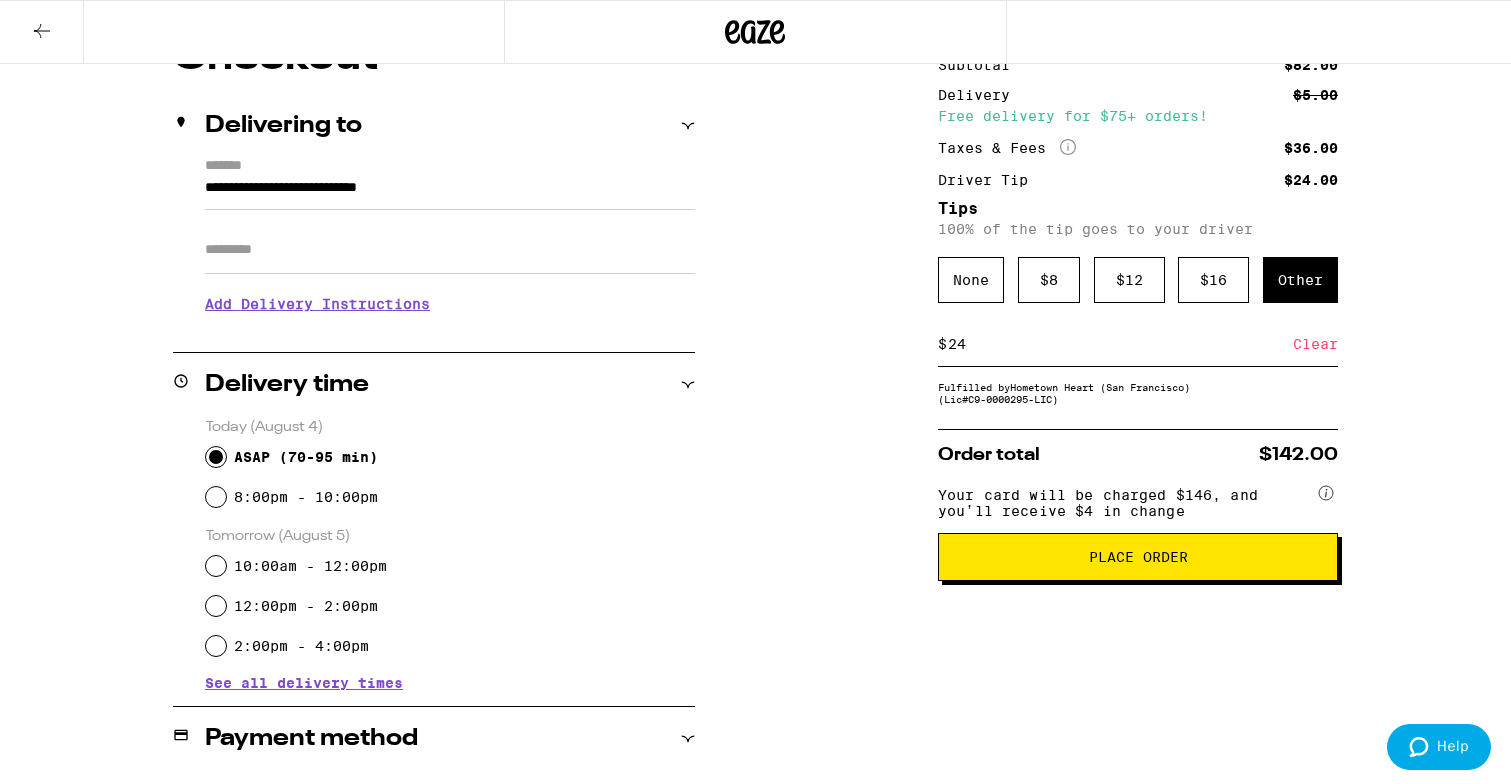 scroll, scrollTop: 210, scrollLeft: 0, axis: vertical 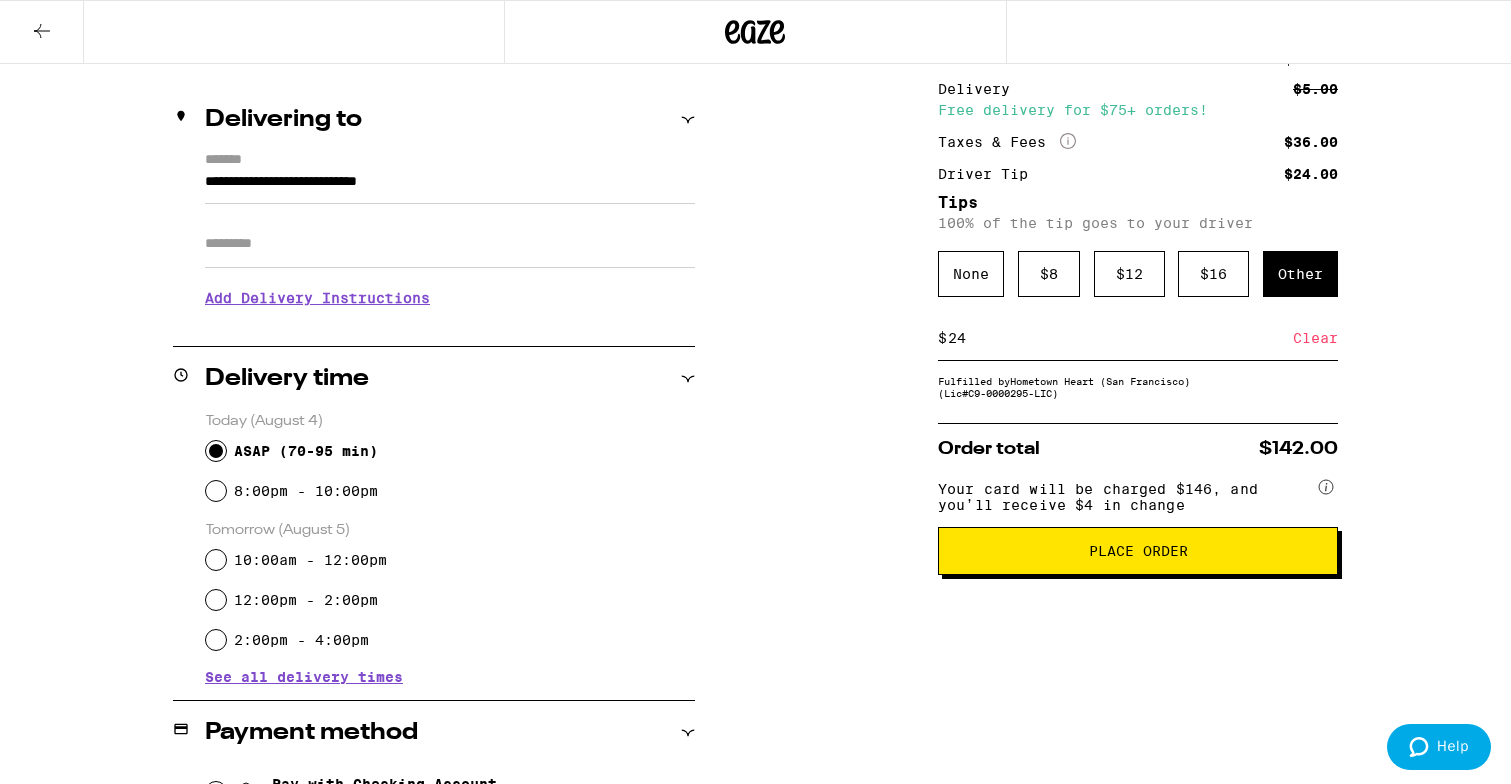 click on "Place Order" at bounding box center [1138, 551] 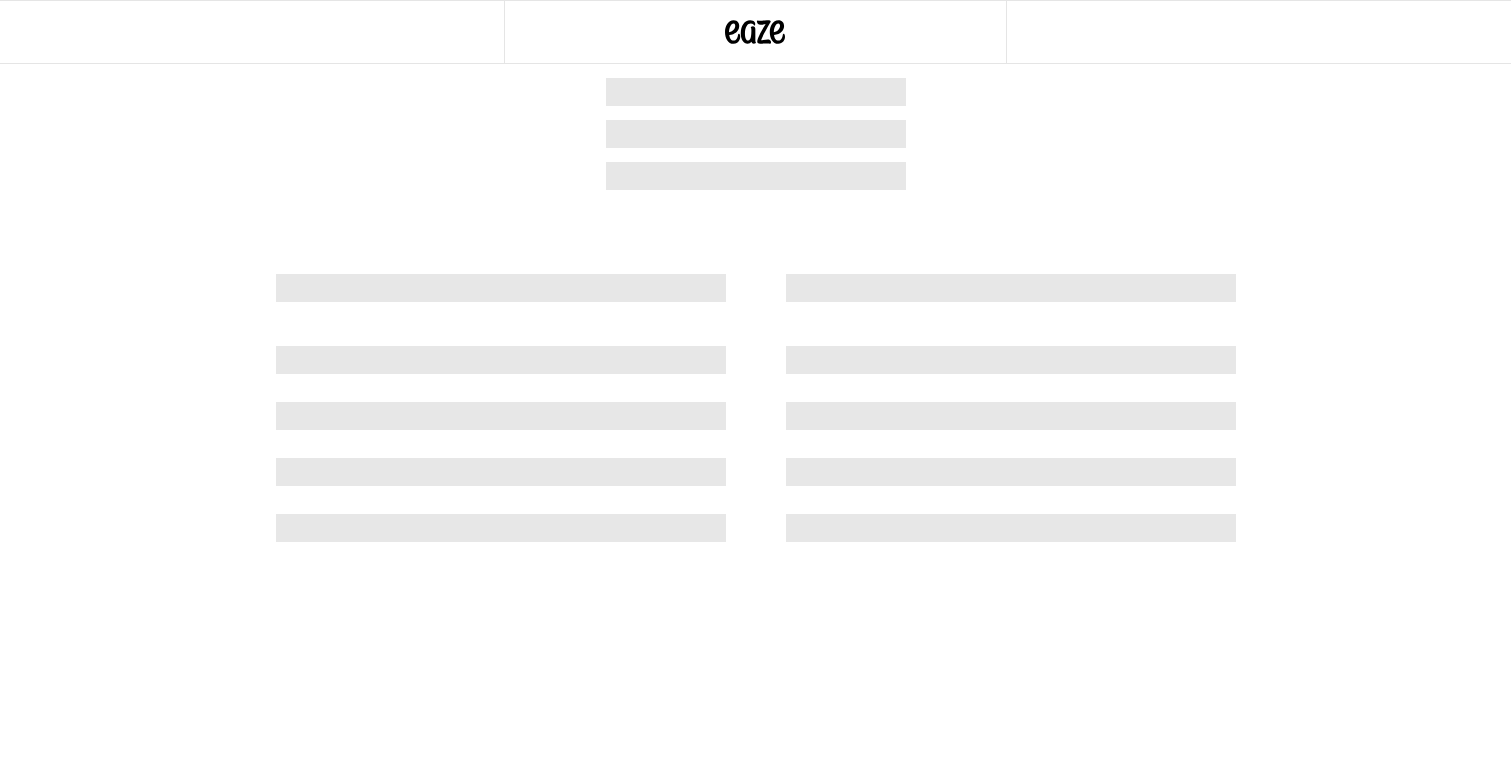 scroll, scrollTop: 0, scrollLeft: 0, axis: both 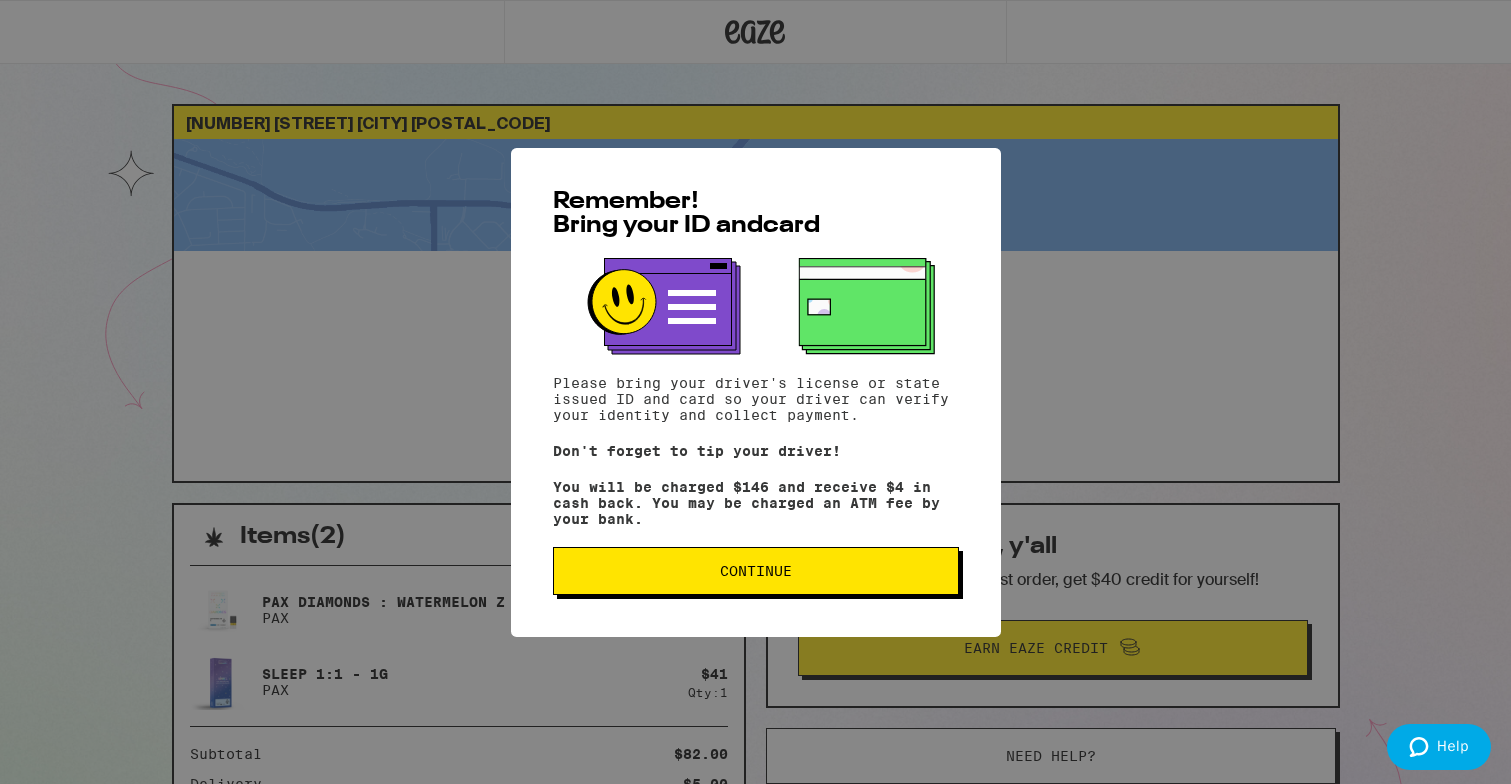 click on "Continue" at bounding box center (756, 571) 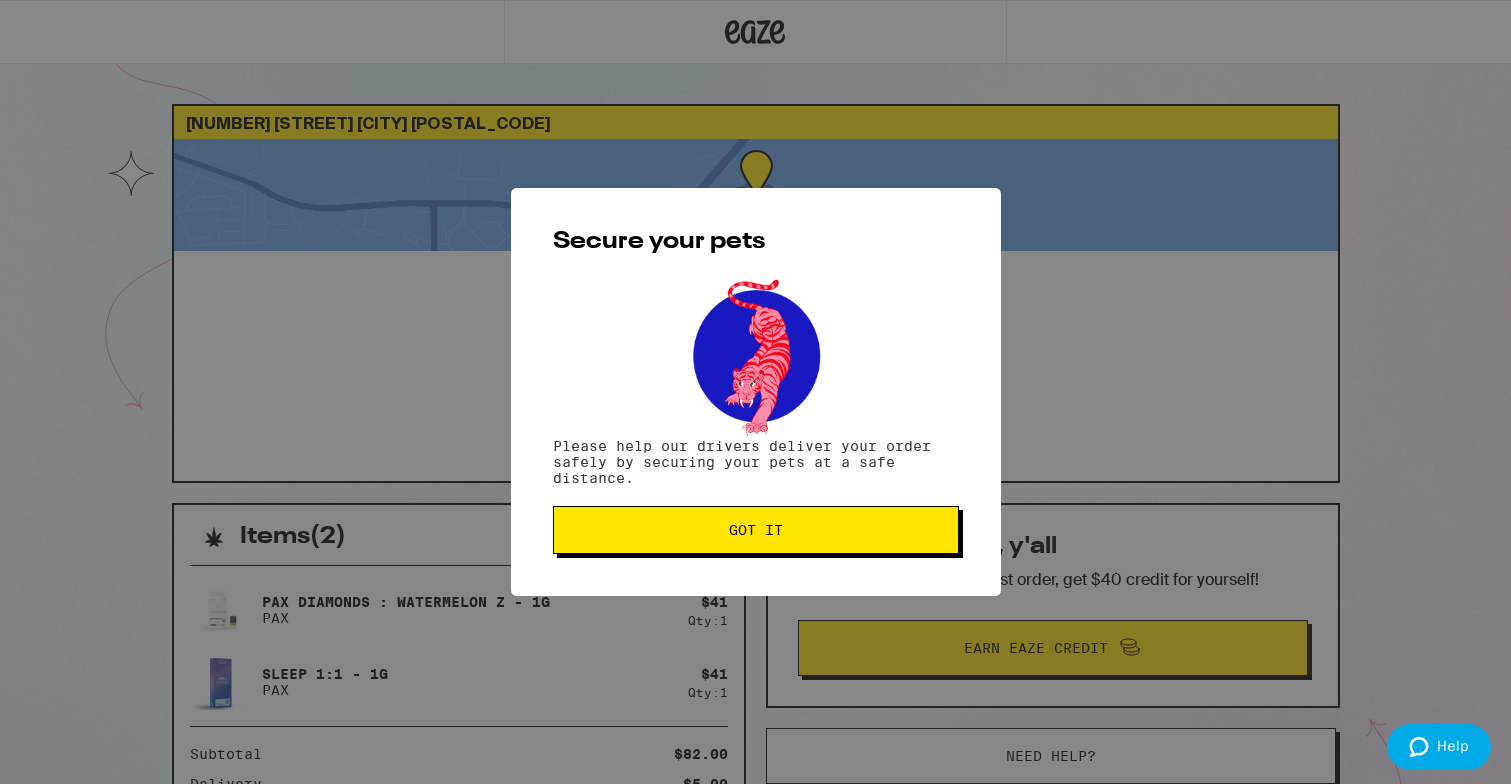 click on "Got it" at bounding box center (756, 530) 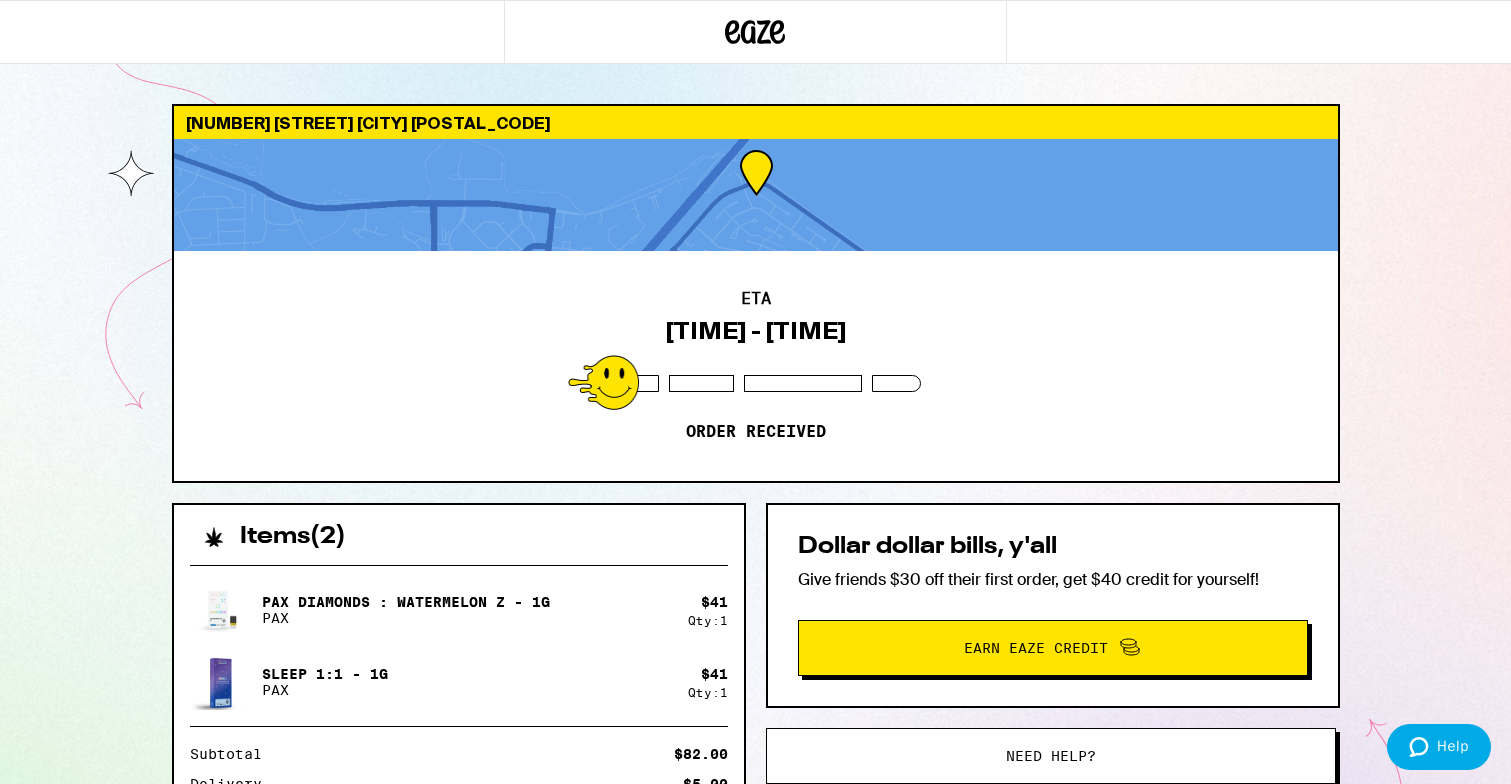 scroll, scrollTop: 0, scrollLeft: 0, axis: both 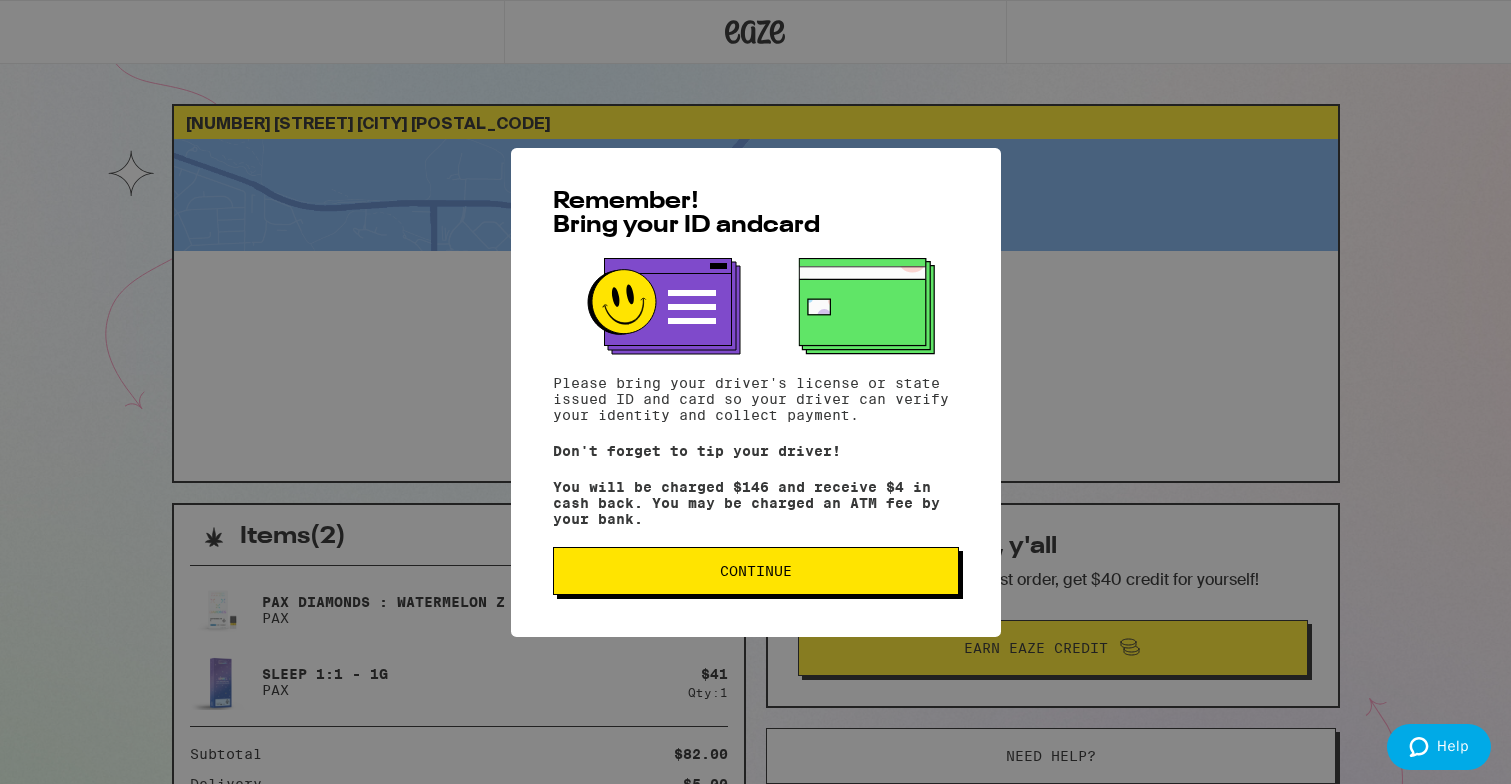 click on "Continue" at bounding box center [756, 571] 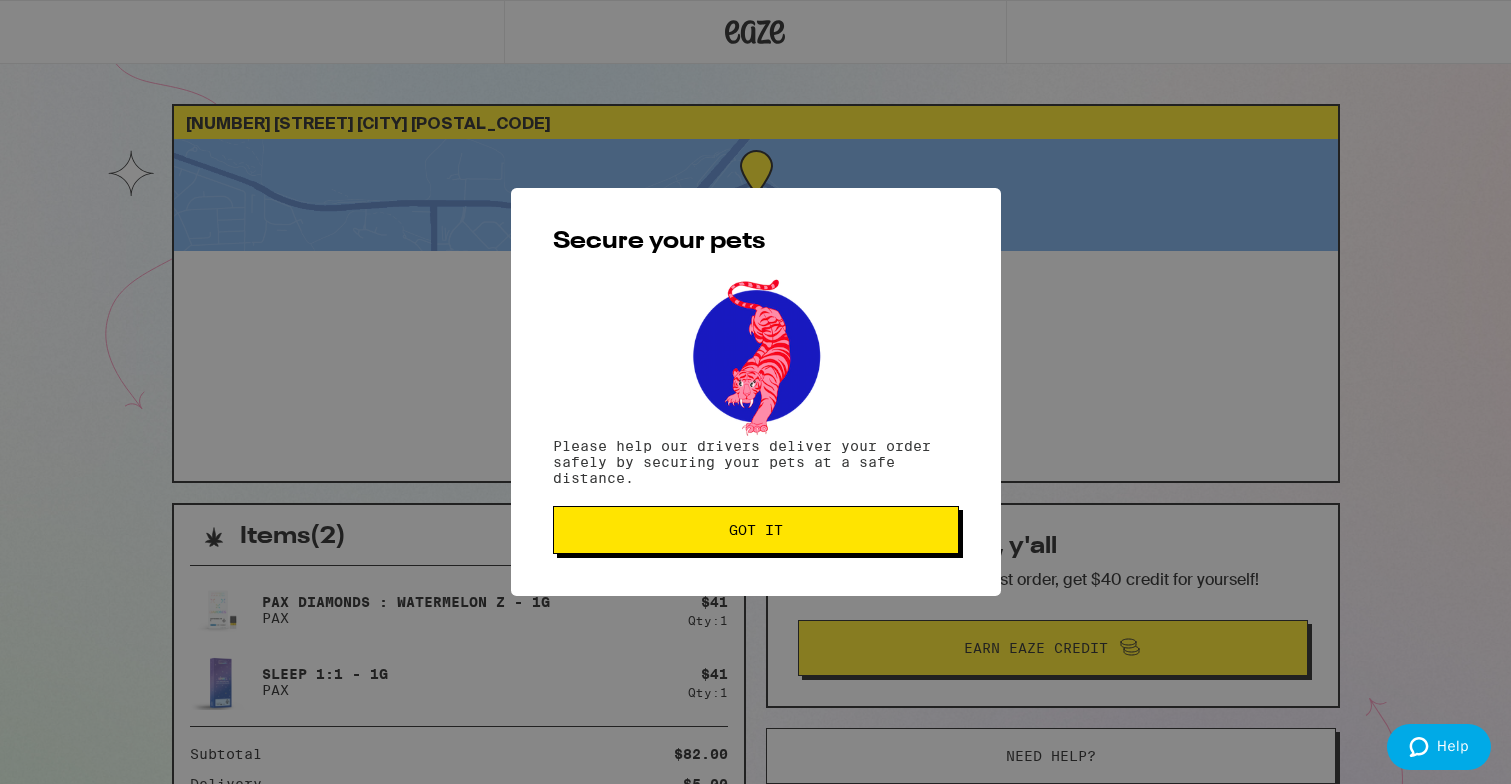 click on "Got it" at bounding box center [756, 530] 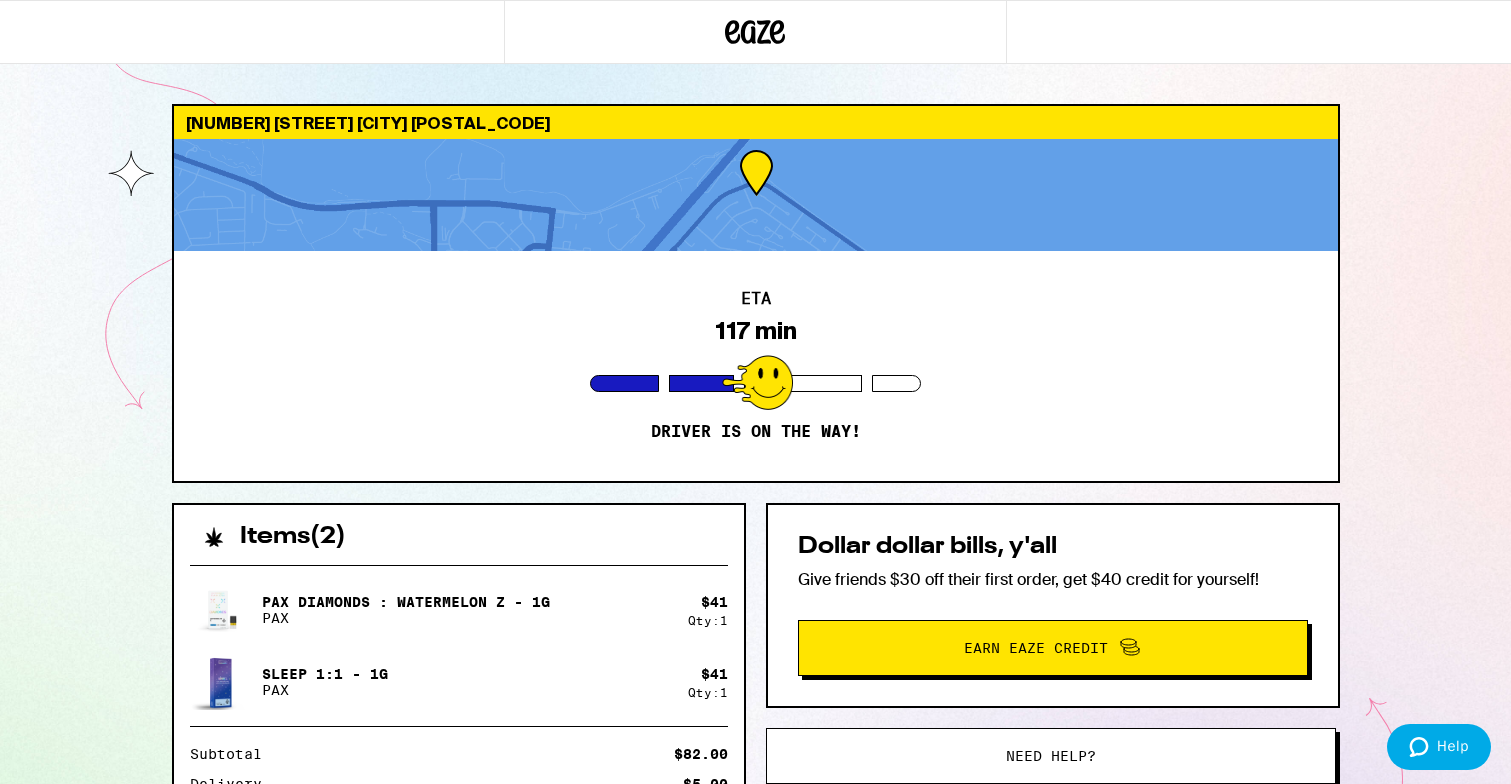 scroll, scrollTop: 0, scrollLeft: 0, axis: both 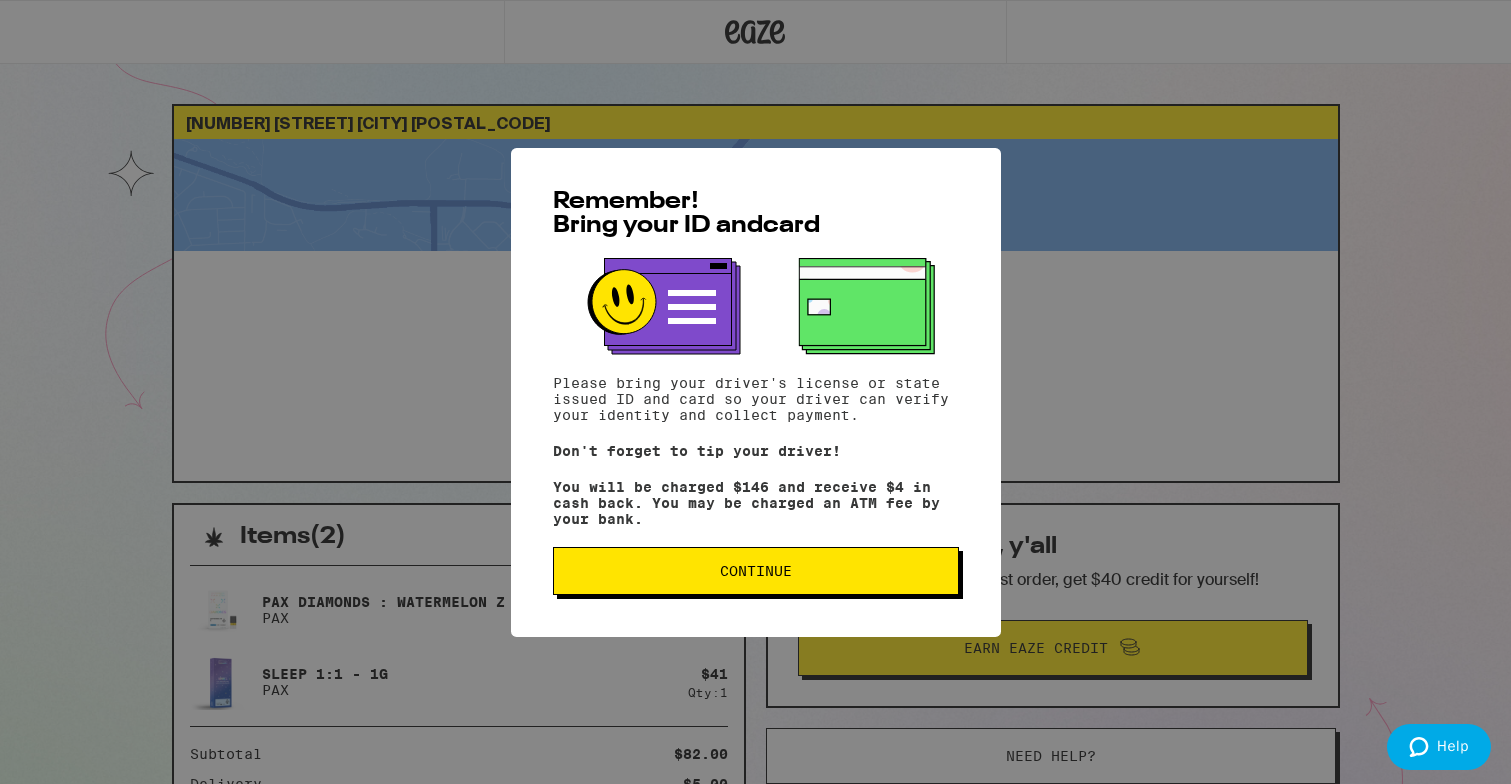 click on "Continue" at bounding box center [756, 571] 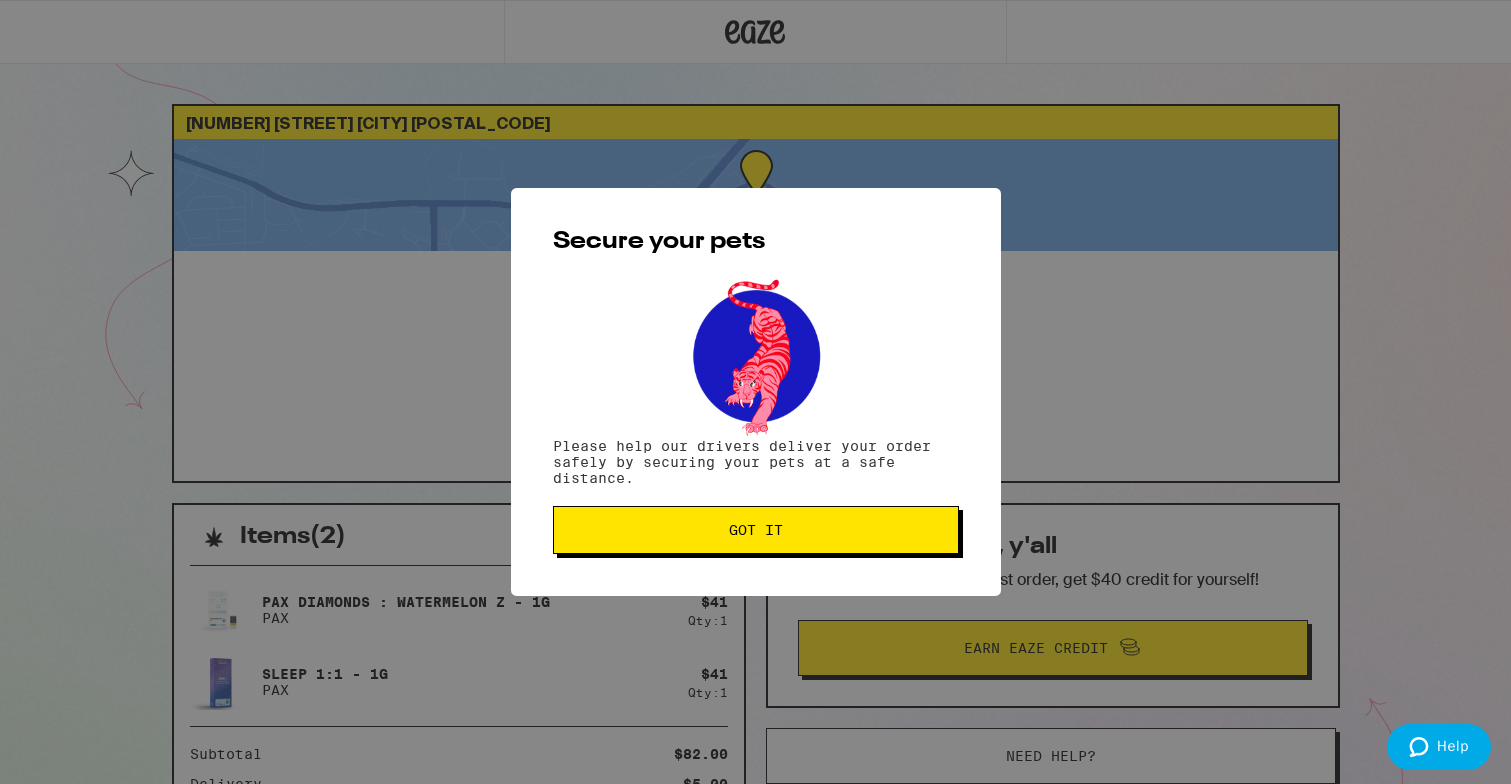 scroll, scrollTop: 0, scrollLeft: 0, axis: both 